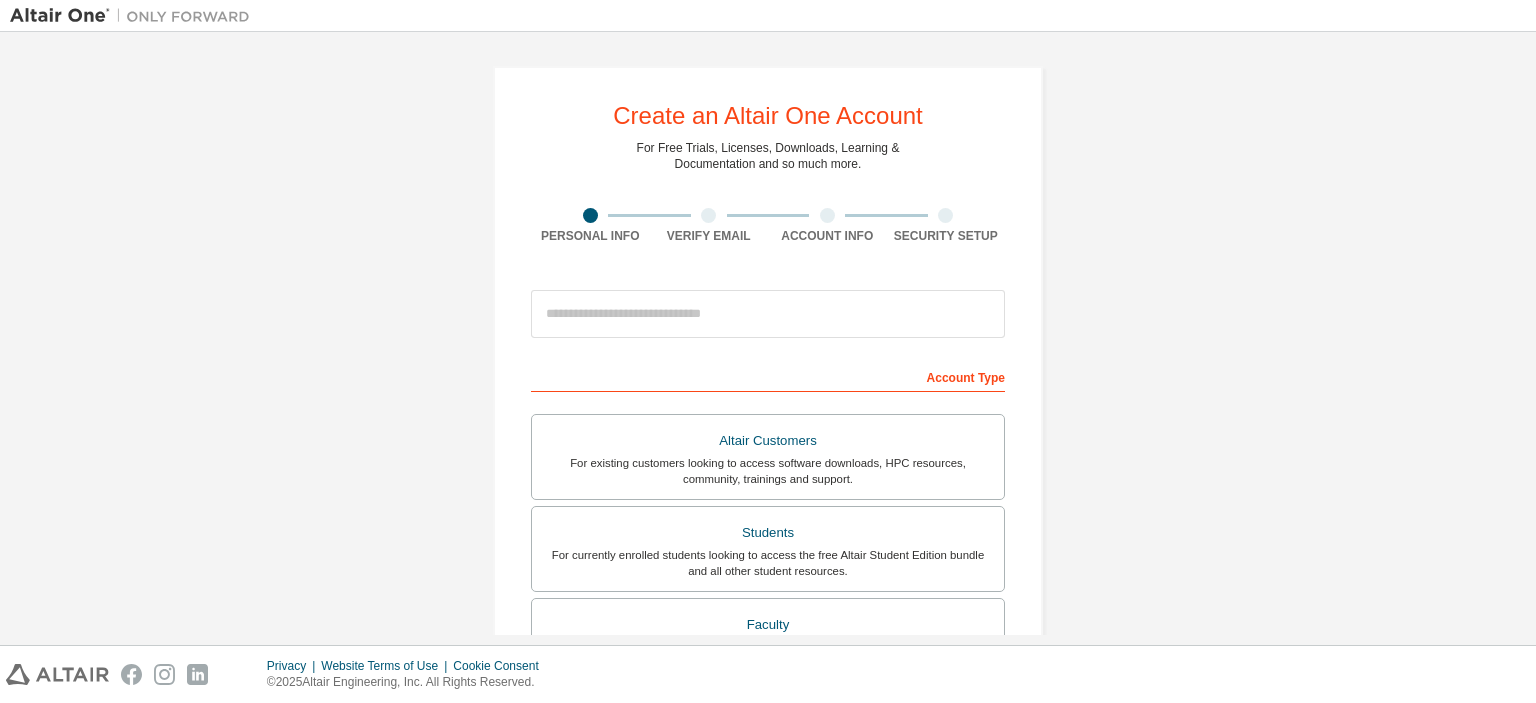 scroll, scrollTop: 0, scrollLeft: 0, axis: both 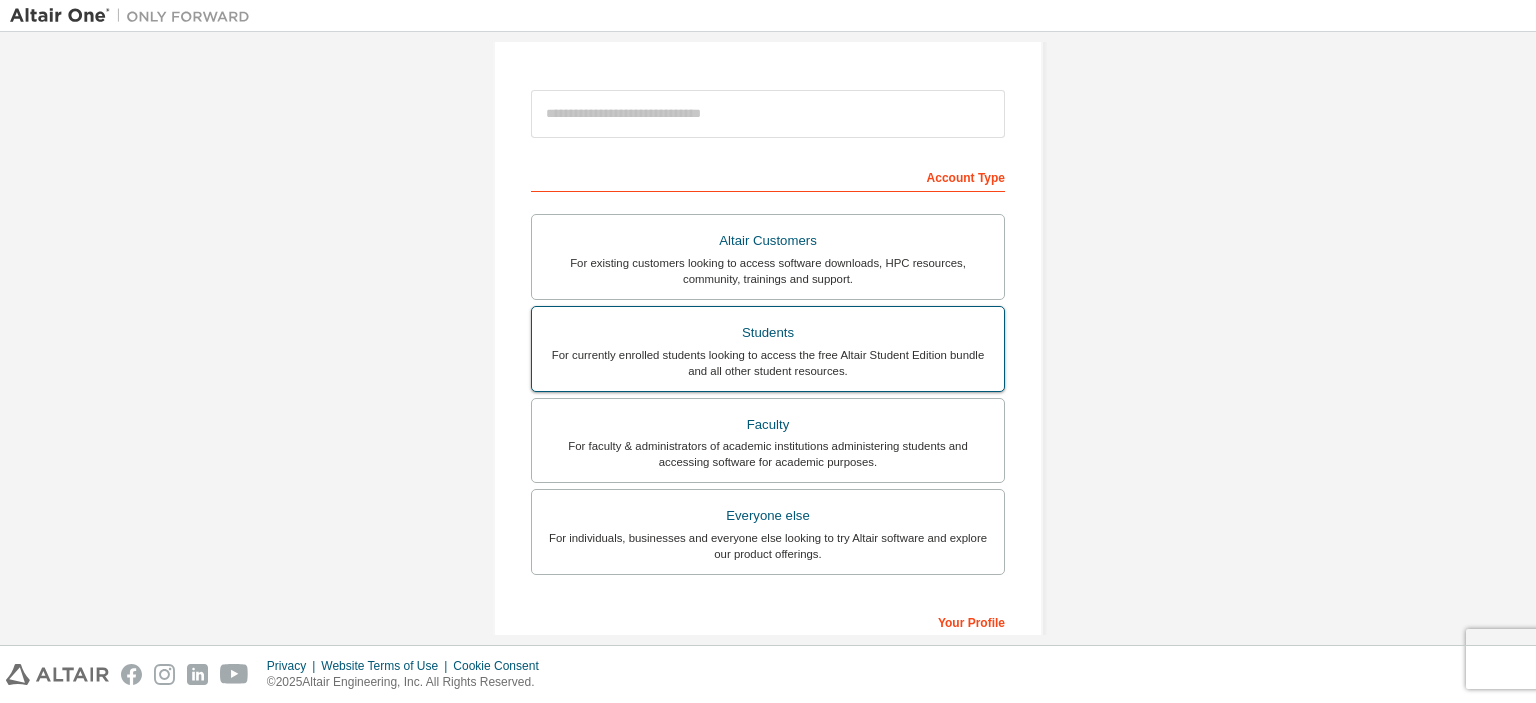 click on "Students" at bounding box center [768, 333] 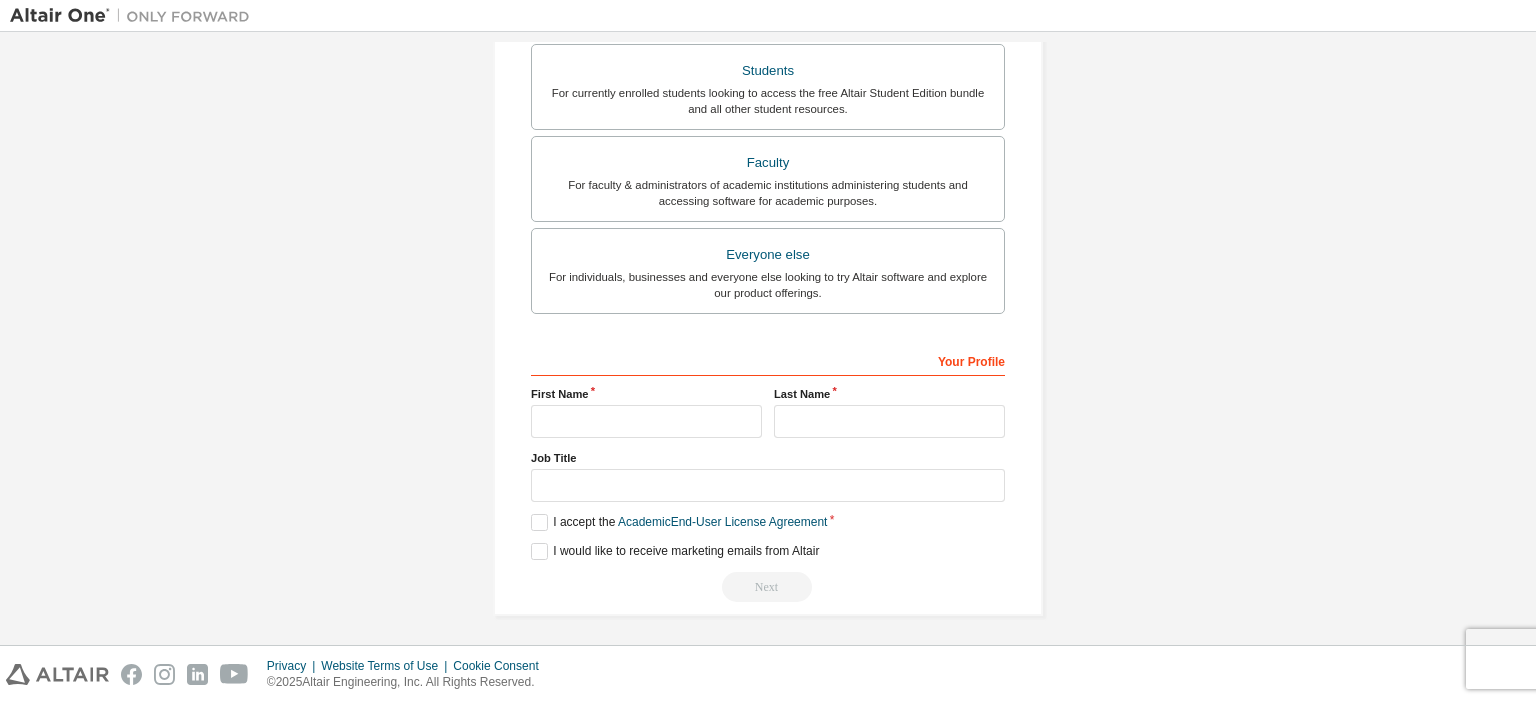 scroll, scrollTop: 0, scrollLeft: 0, axis: both 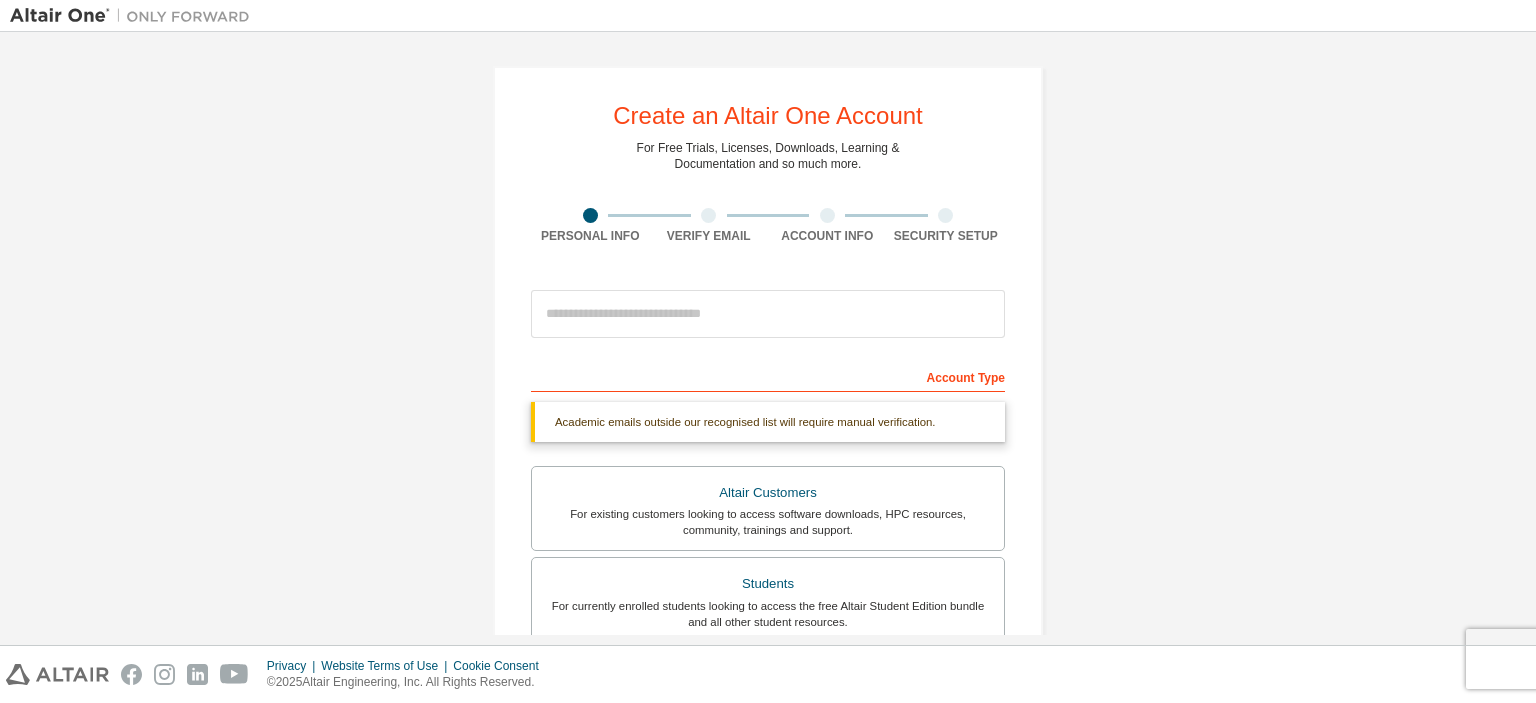 click on "Academic emails outside our recognised list will require manual verification." at bounding box center [768, 422] 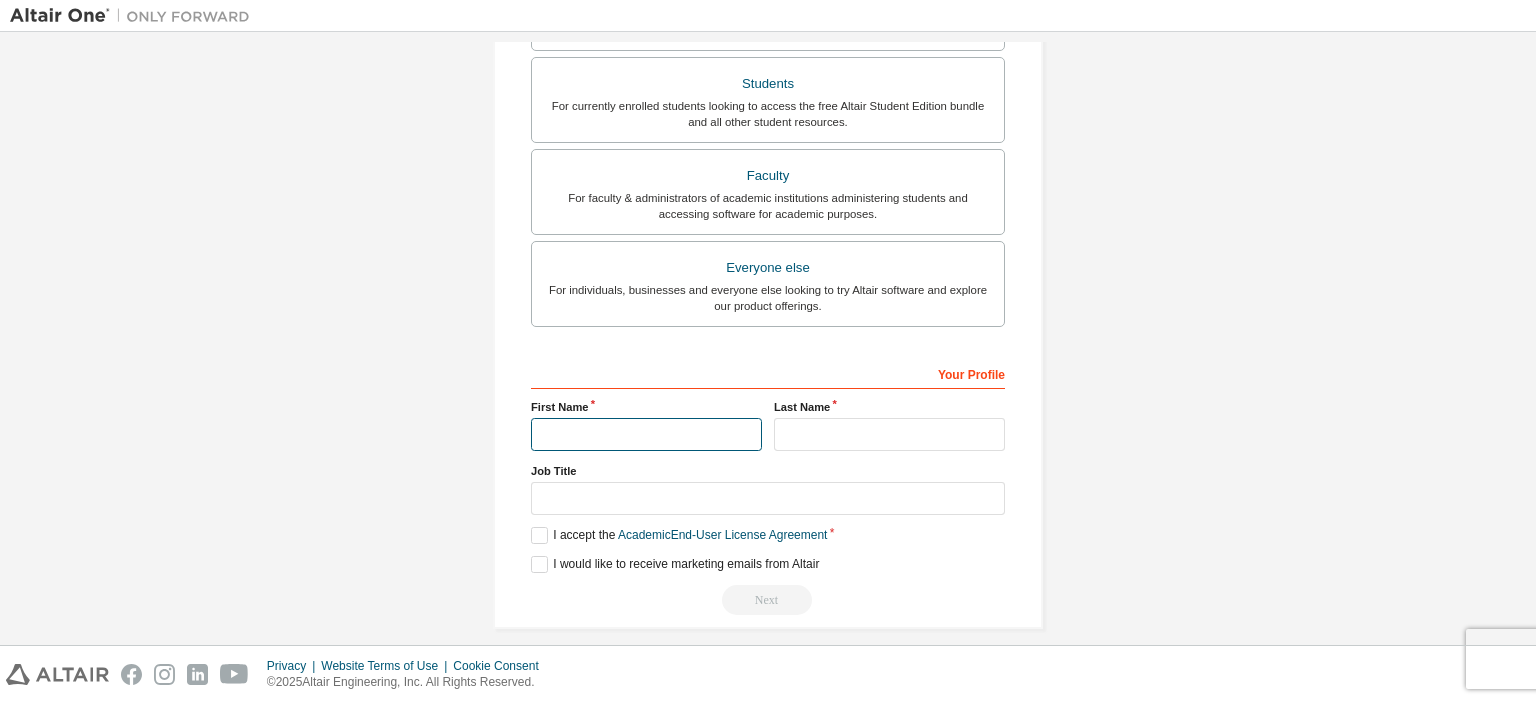 click at bounding box center (646, 434) 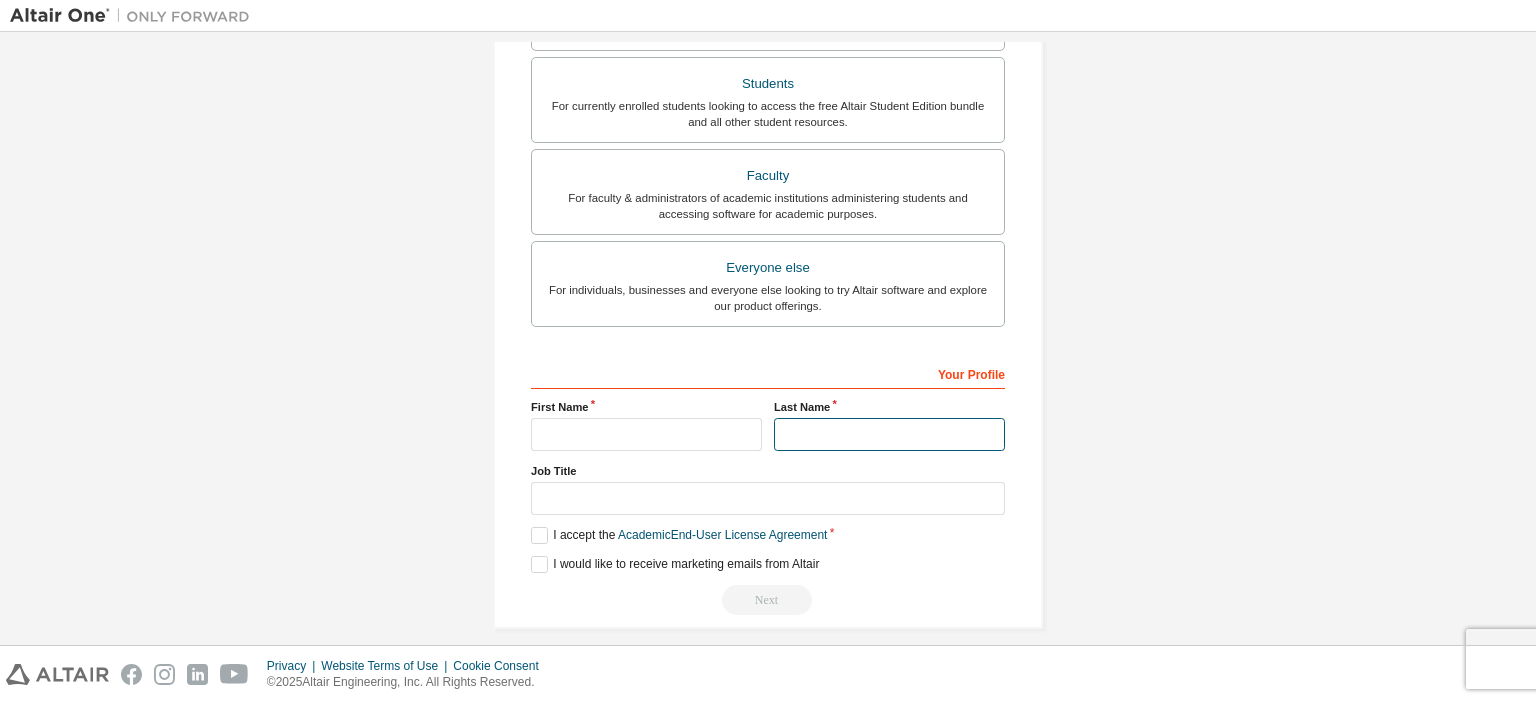 click at bounding box center [889, 434] 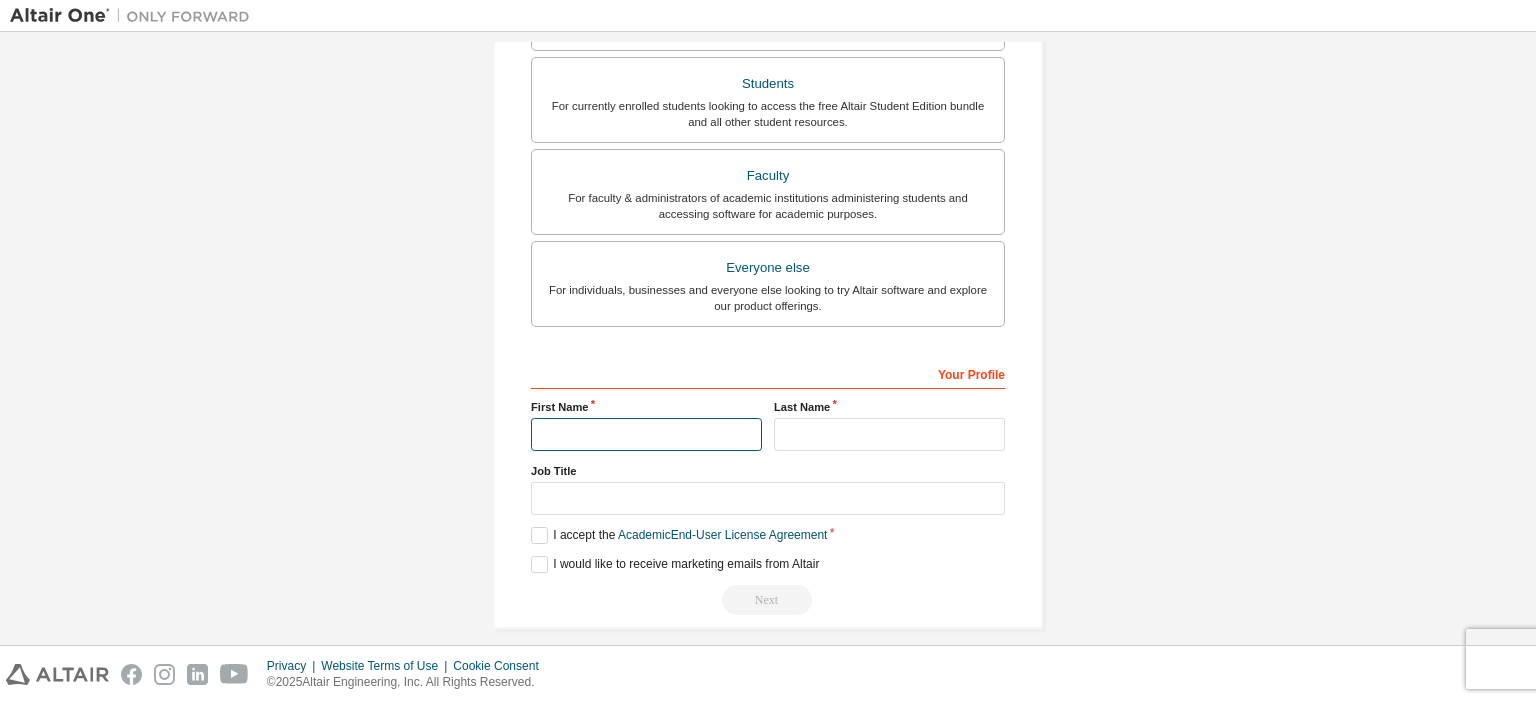 click at bounding box center (646, 434) 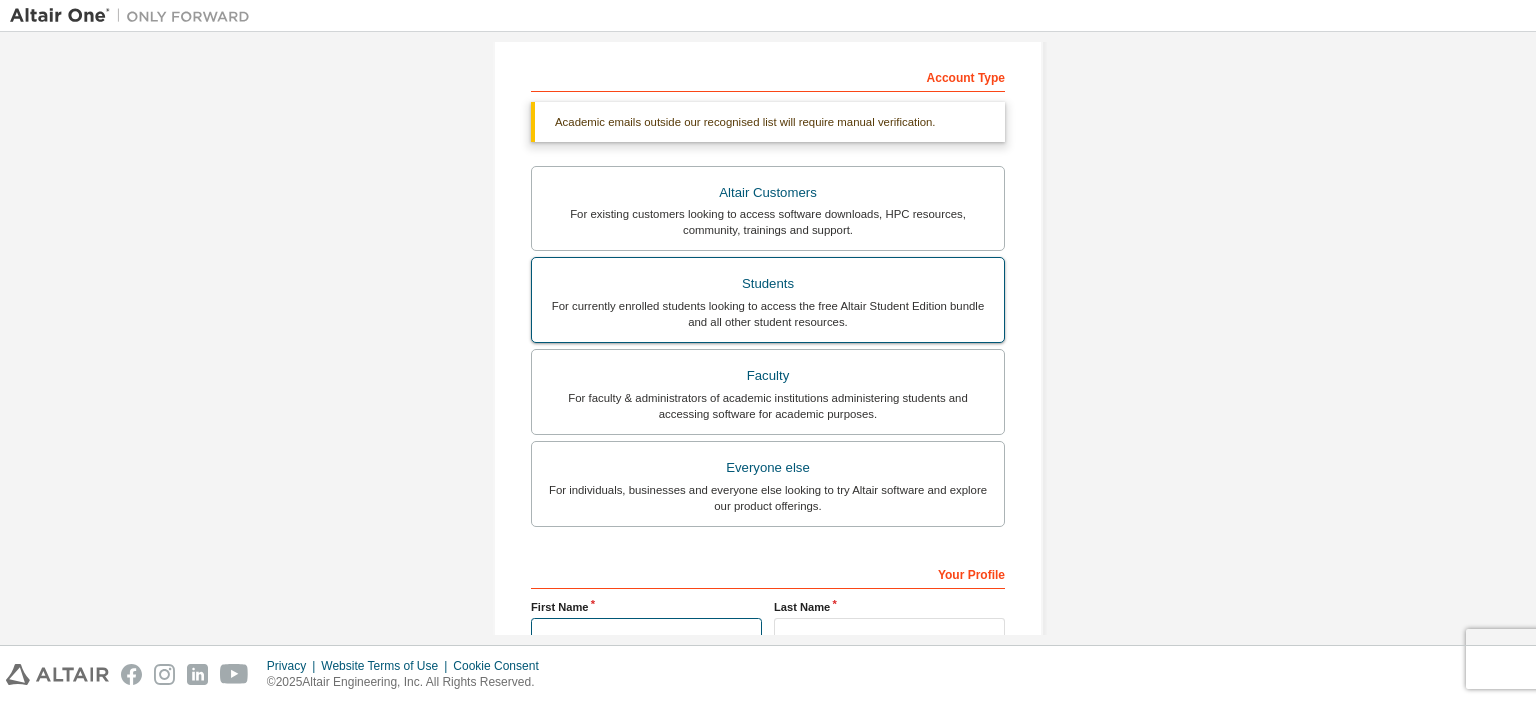scroll, scrollTop: 513, scrollLeft: 0, axis: vertical 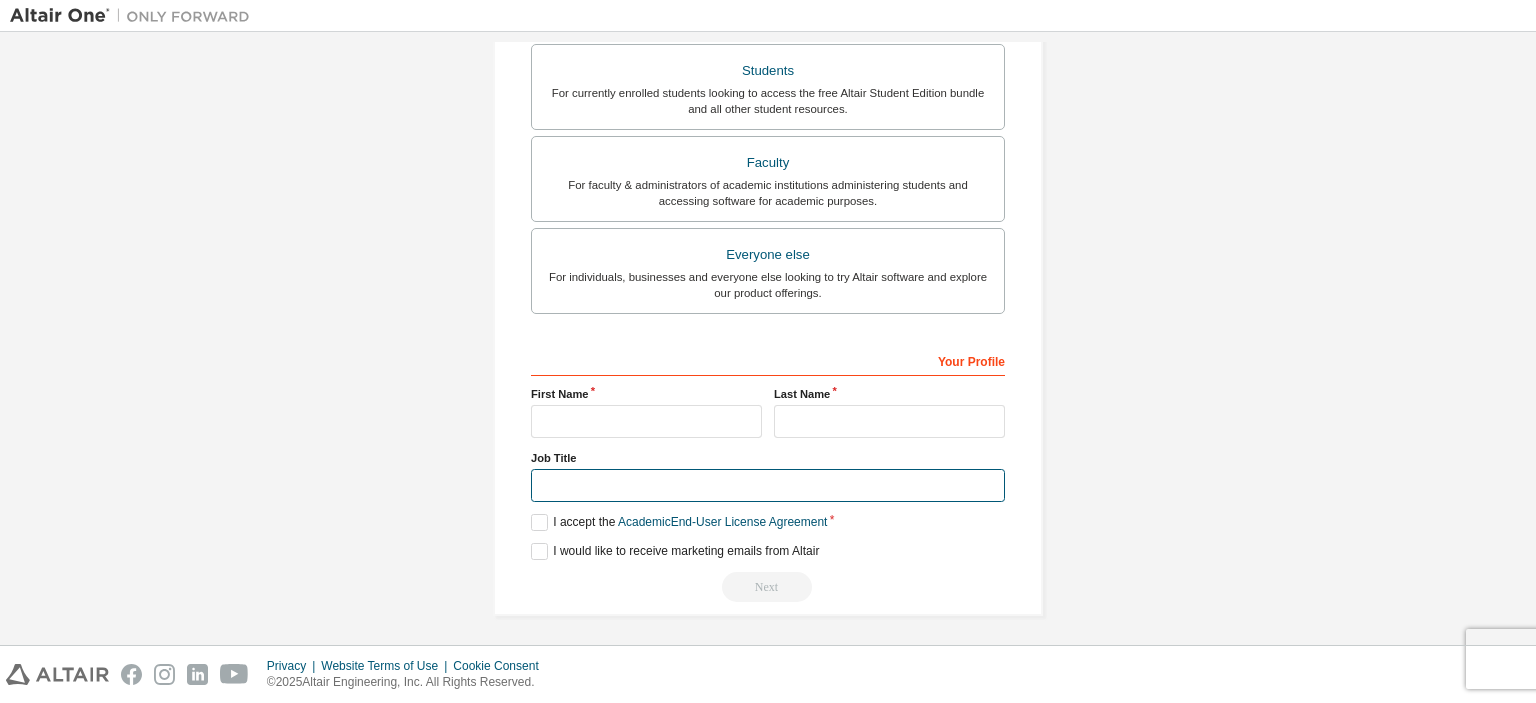 click at bounding box center [768, 485] 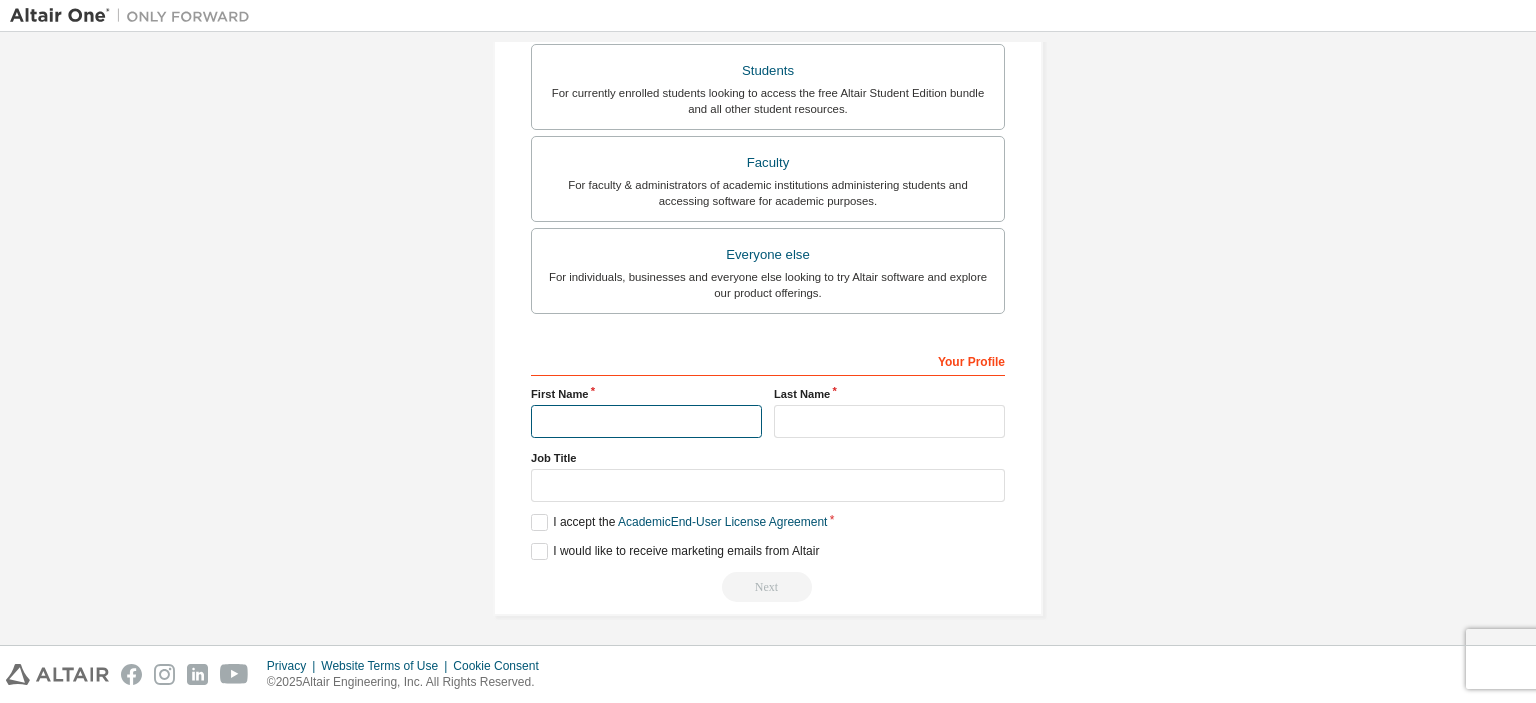 click at bounding box center (646, 421) 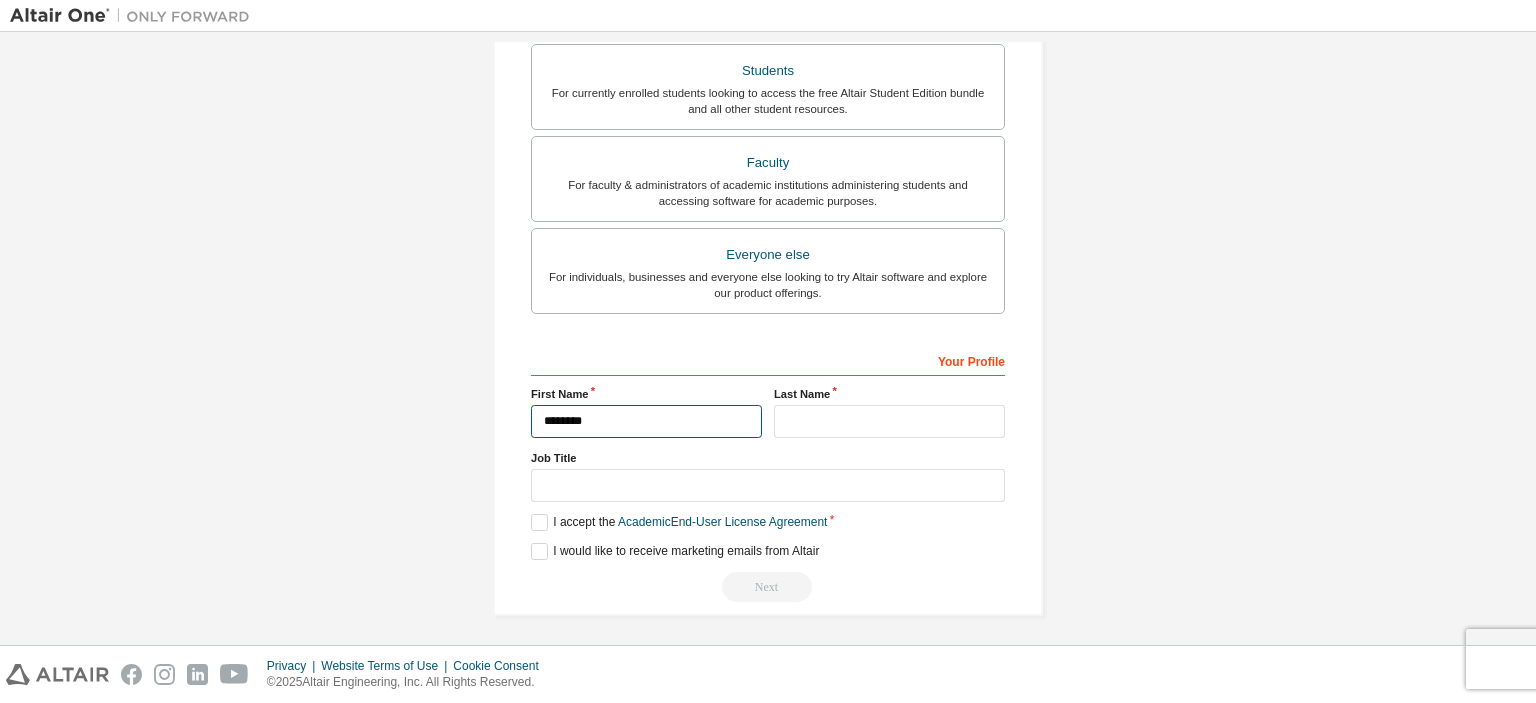 type on "********" 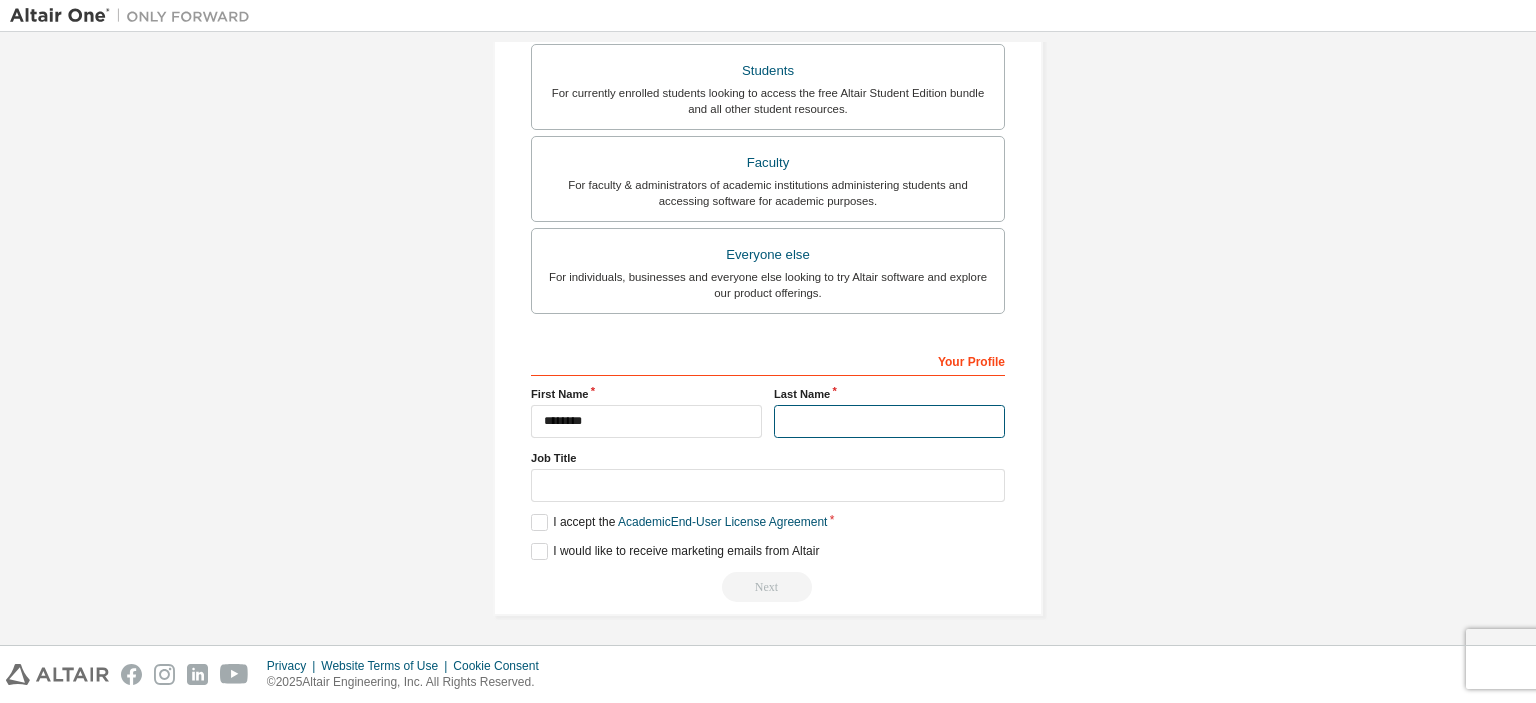click at bounding box center (889, 421) 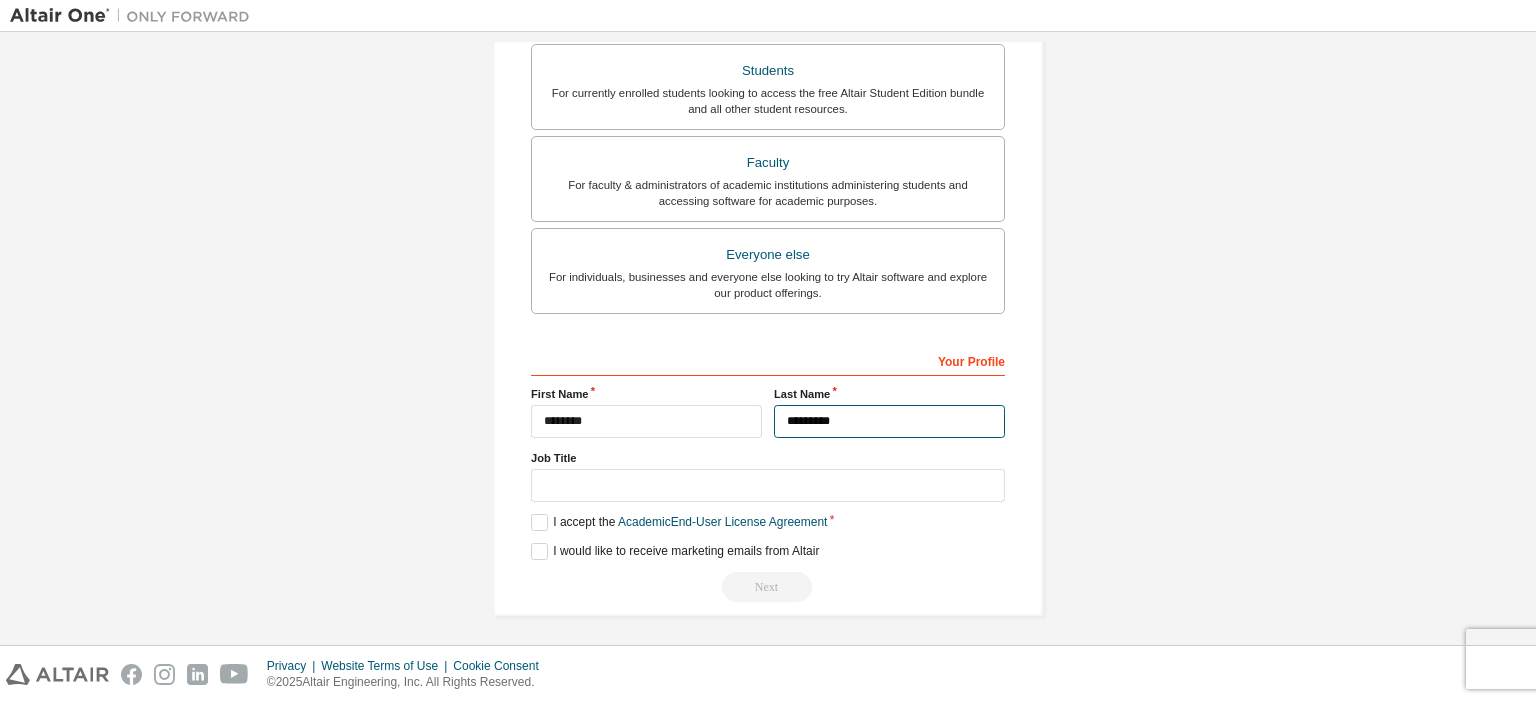 type on "*********" 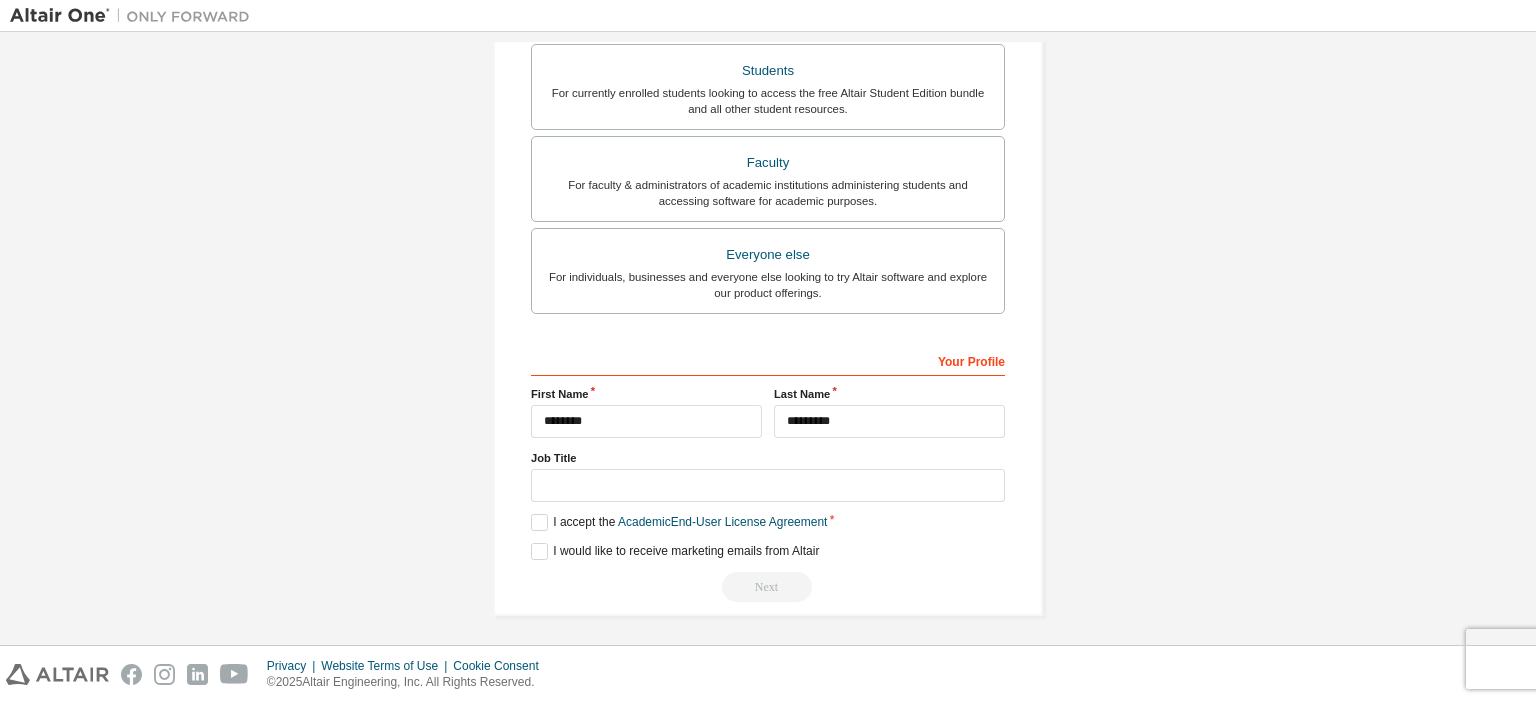 click on "Job Title" at bounding box center [768, 476] 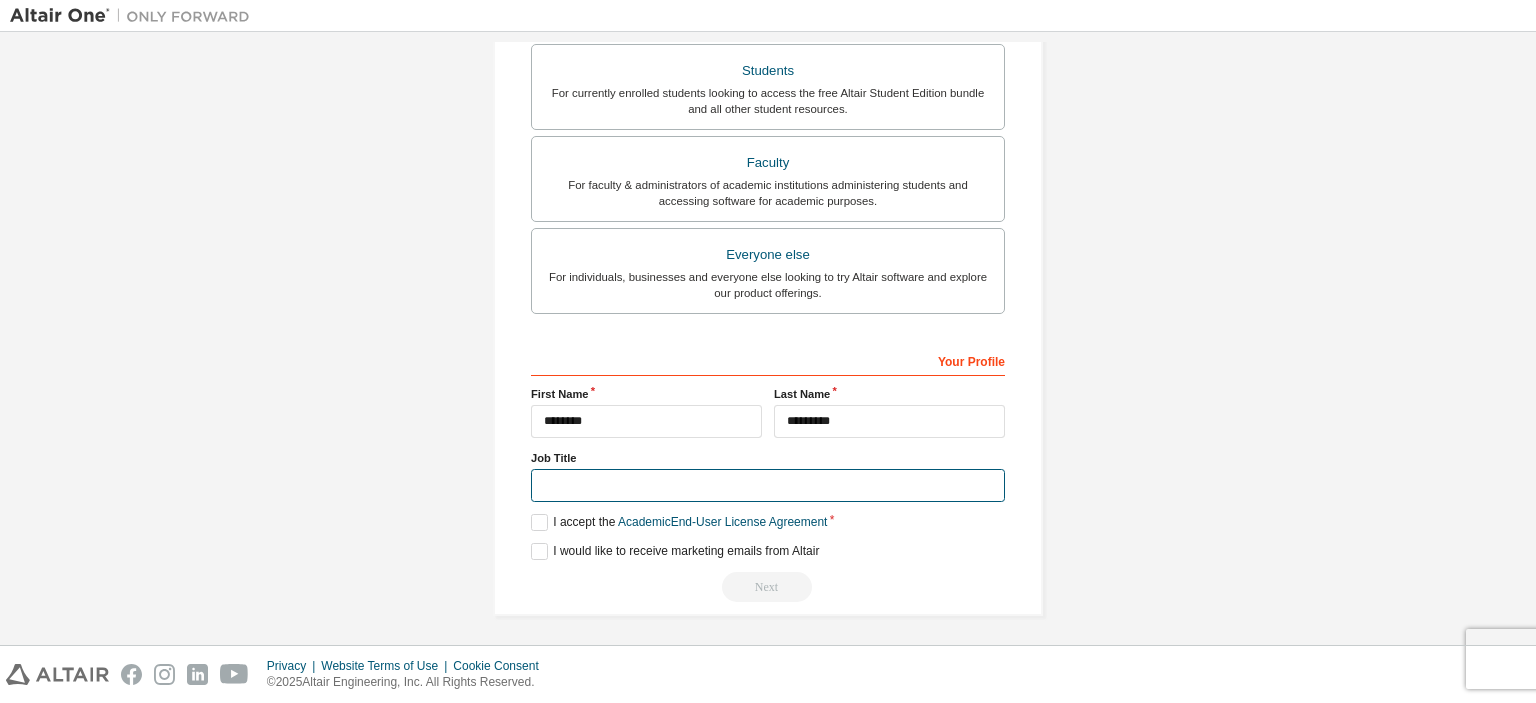 click at bounding box center (768, 485) 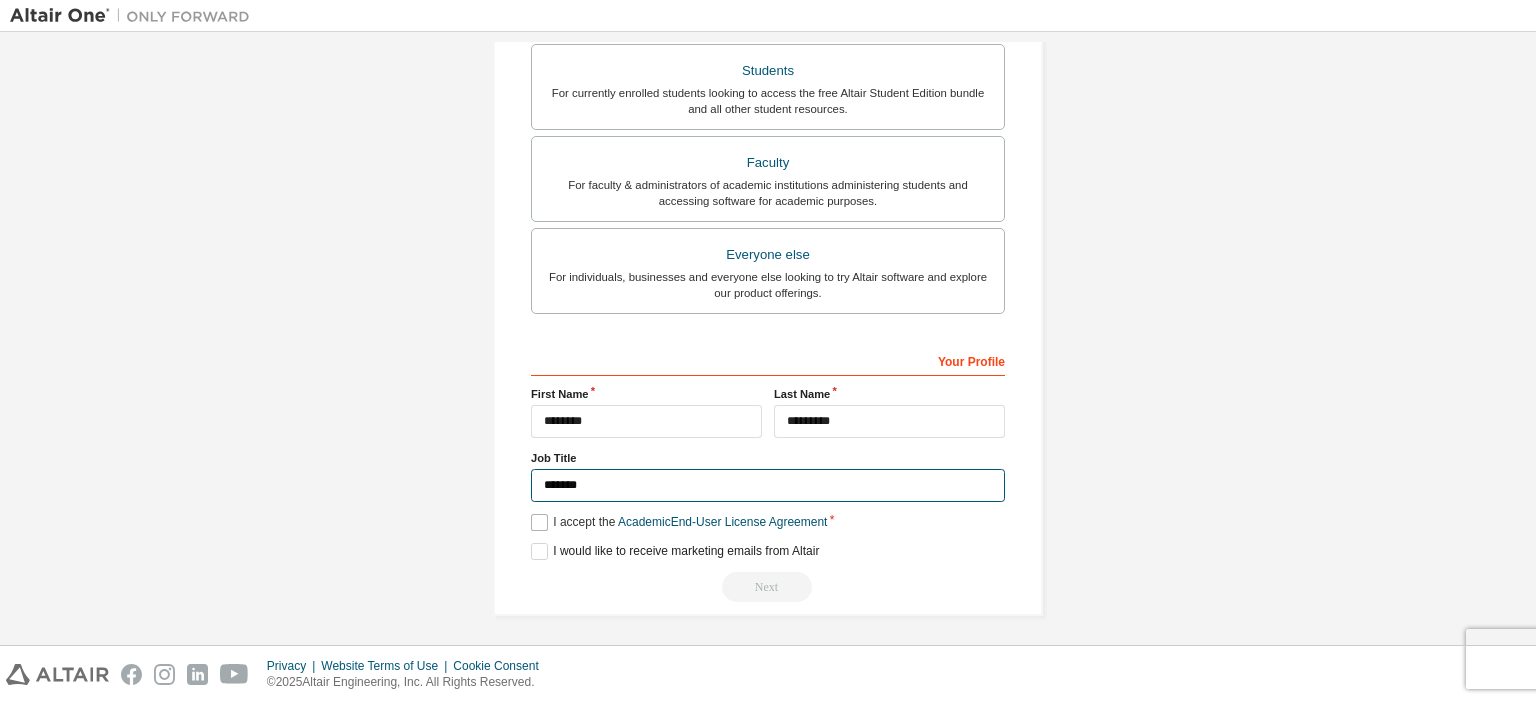 type on "*******" 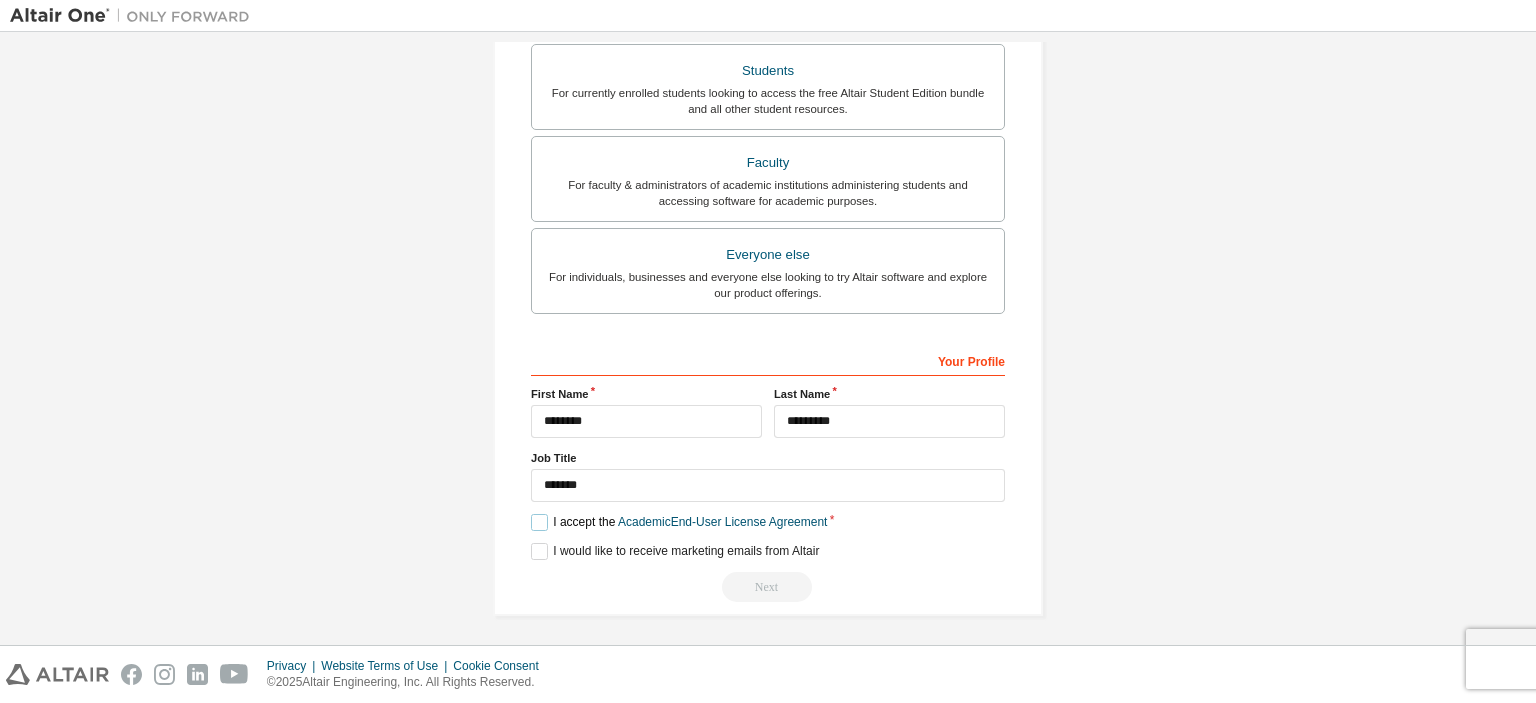 click on "I accept the   Academic   End-User License Agreement" at bounding box center (679, 522) 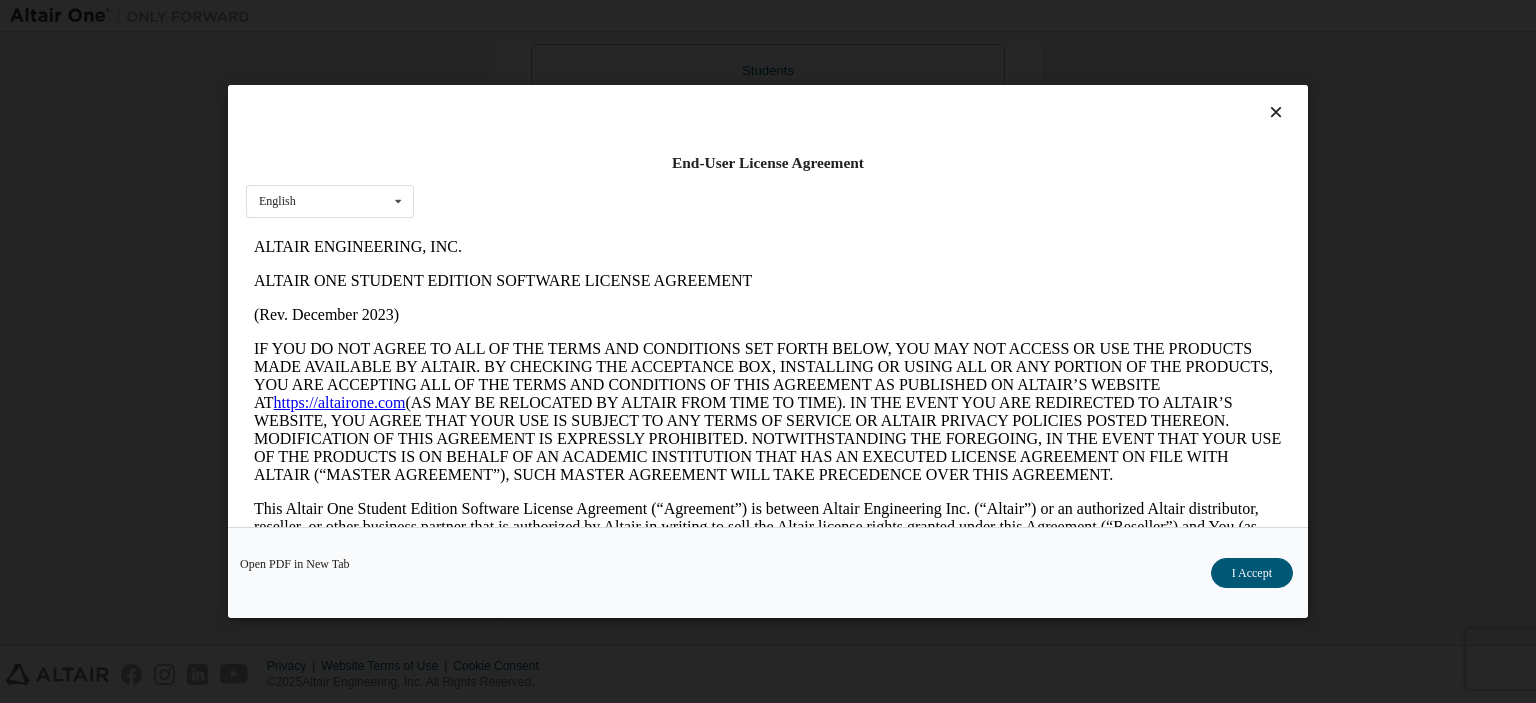 scroll, scrollTop: 0, scrollLeft: 0, axis: both 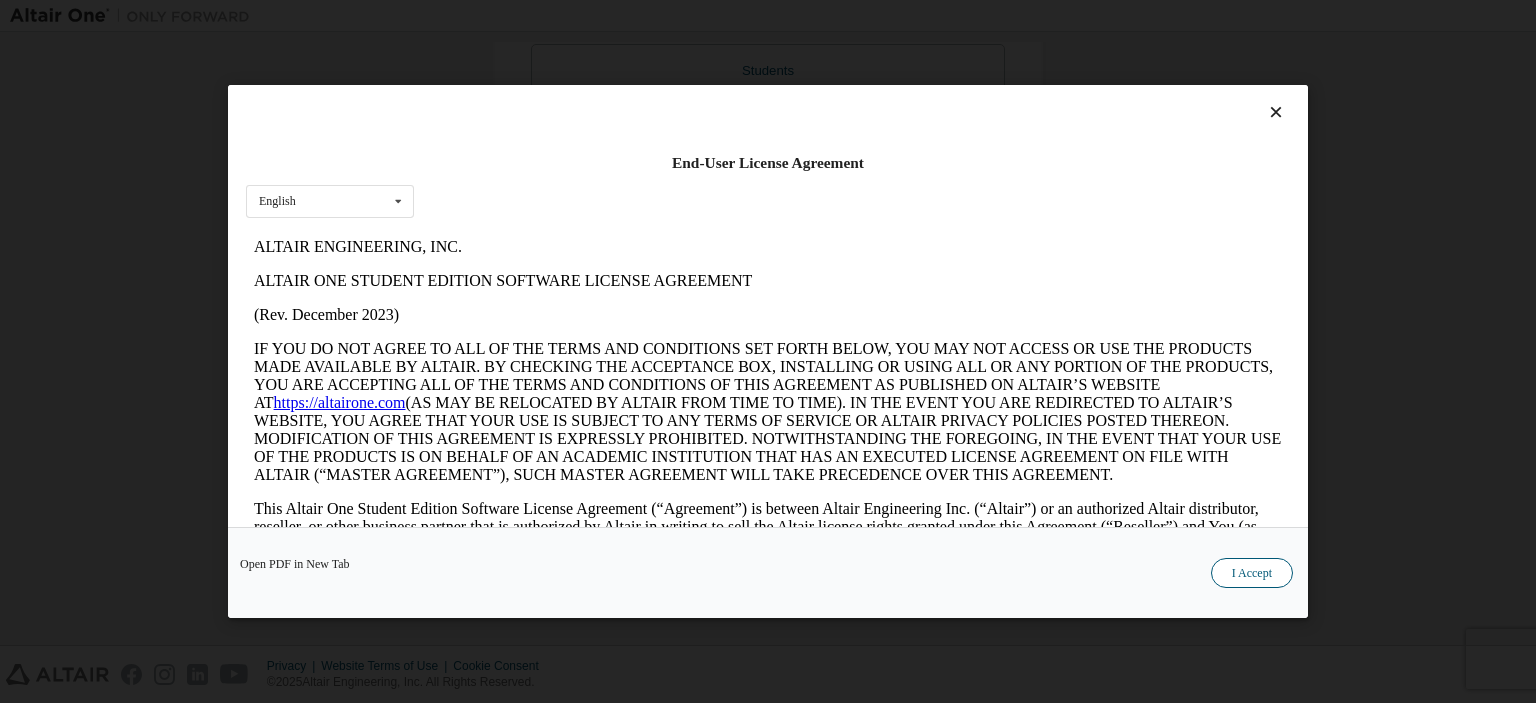 click on "I Accept" at bounding box center [1252, 573] 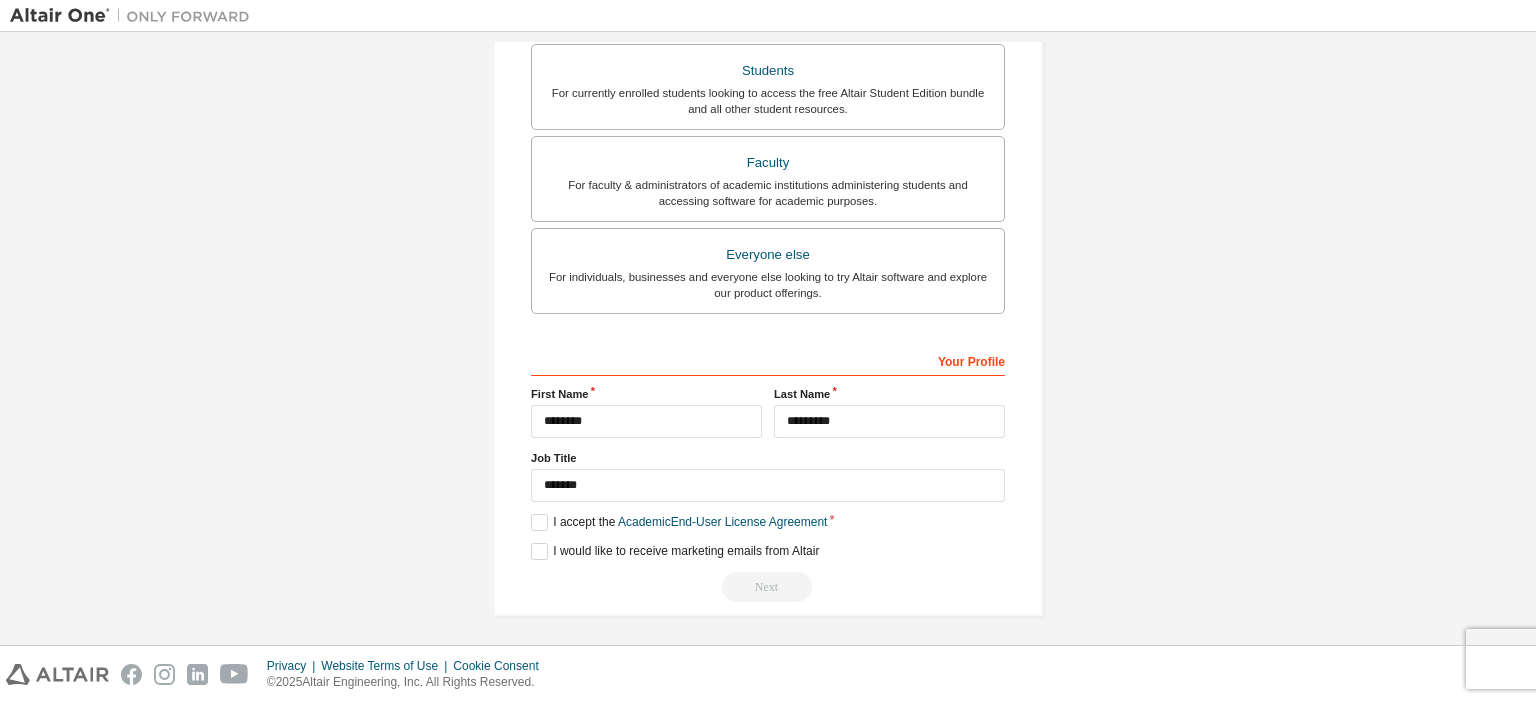 click on "Create an Altair One Account For Free Trials, Licenses, Downloads, Learning & Documentation and so much more. Personal Info Verify Email Account Info Security Setup This is a federated email. No need to register a new account. You should be able to login by using your company's SSO credentials. Email already exists. Please try to login instead. Account Type Academic emails outside our recognised list will require manual verification. You must enter a valid email address provided by your academic institution (e.g., [EMAIL]@[DOMAIN] ). What if I cannot get one? Altair Customers For existing customers looking to access software downloads, HPC resources, community, trainings and support. Students For currently enrolled students looking to access the free Altair Student Edition bundle and all other student resources. Faculty For faculty & administrators of academic institutions administering students and accessing software for academic purposes. Everyone else Your Profile First Name ******** Next" at bounding box center [768, 84] 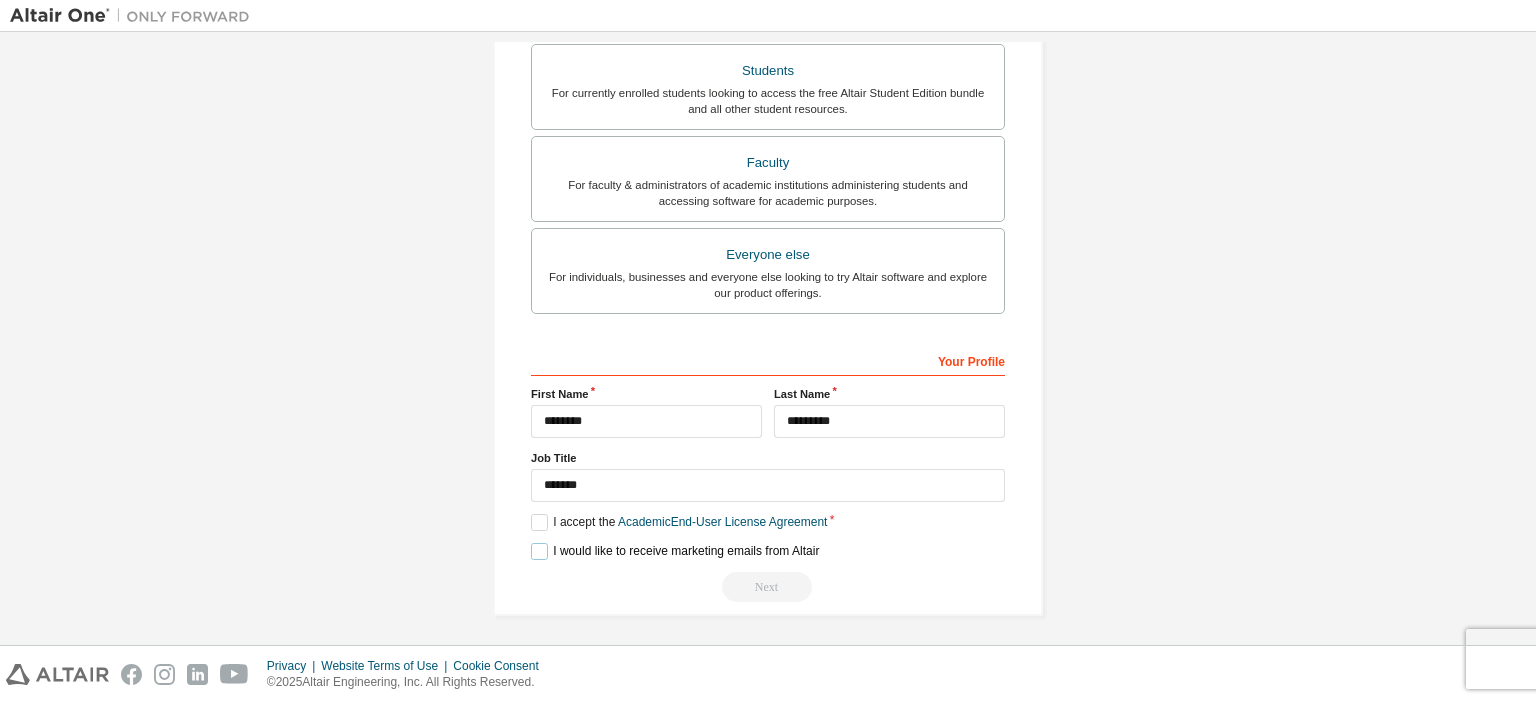 click on "I would like to receive marketing emails from Altair" at bounding box center (675, 551) 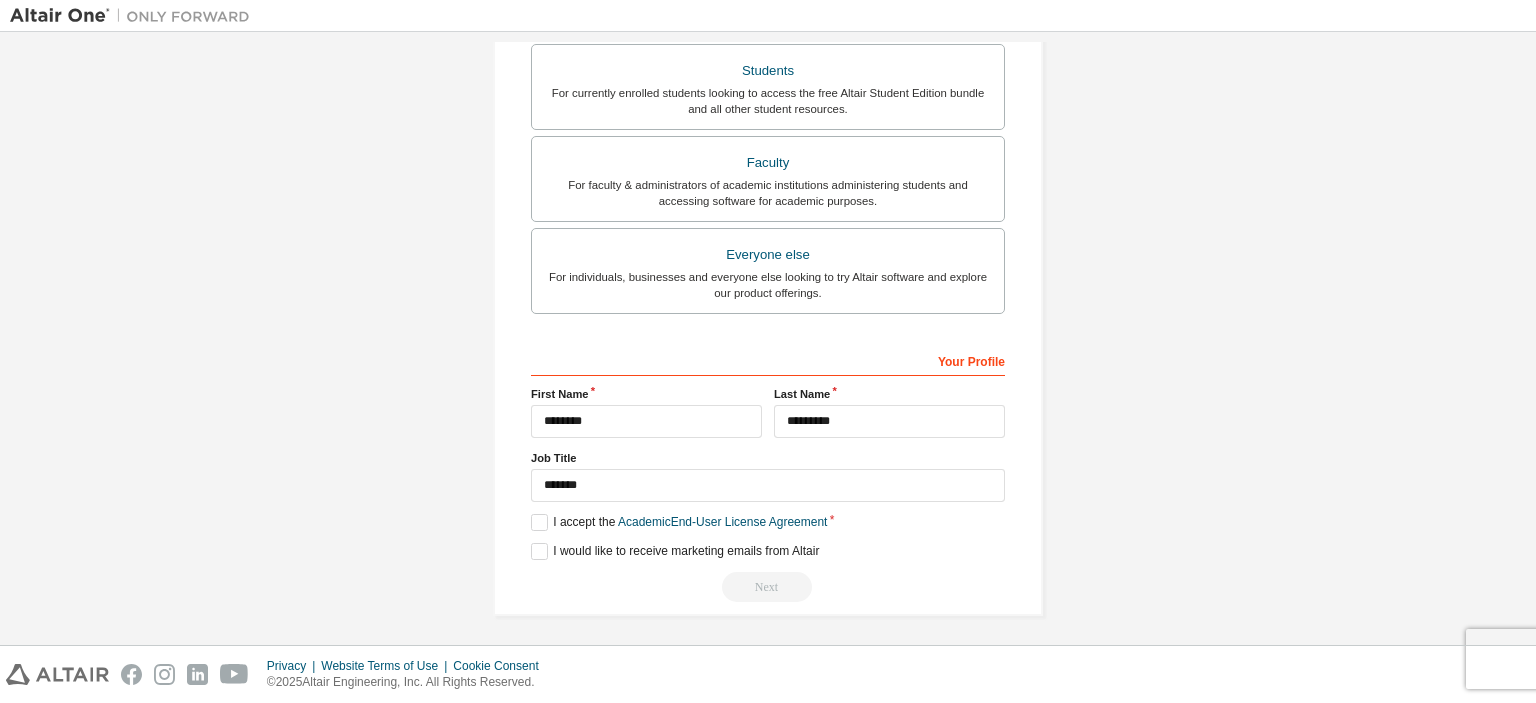 click on "Next" at bounding box center (768, 587) 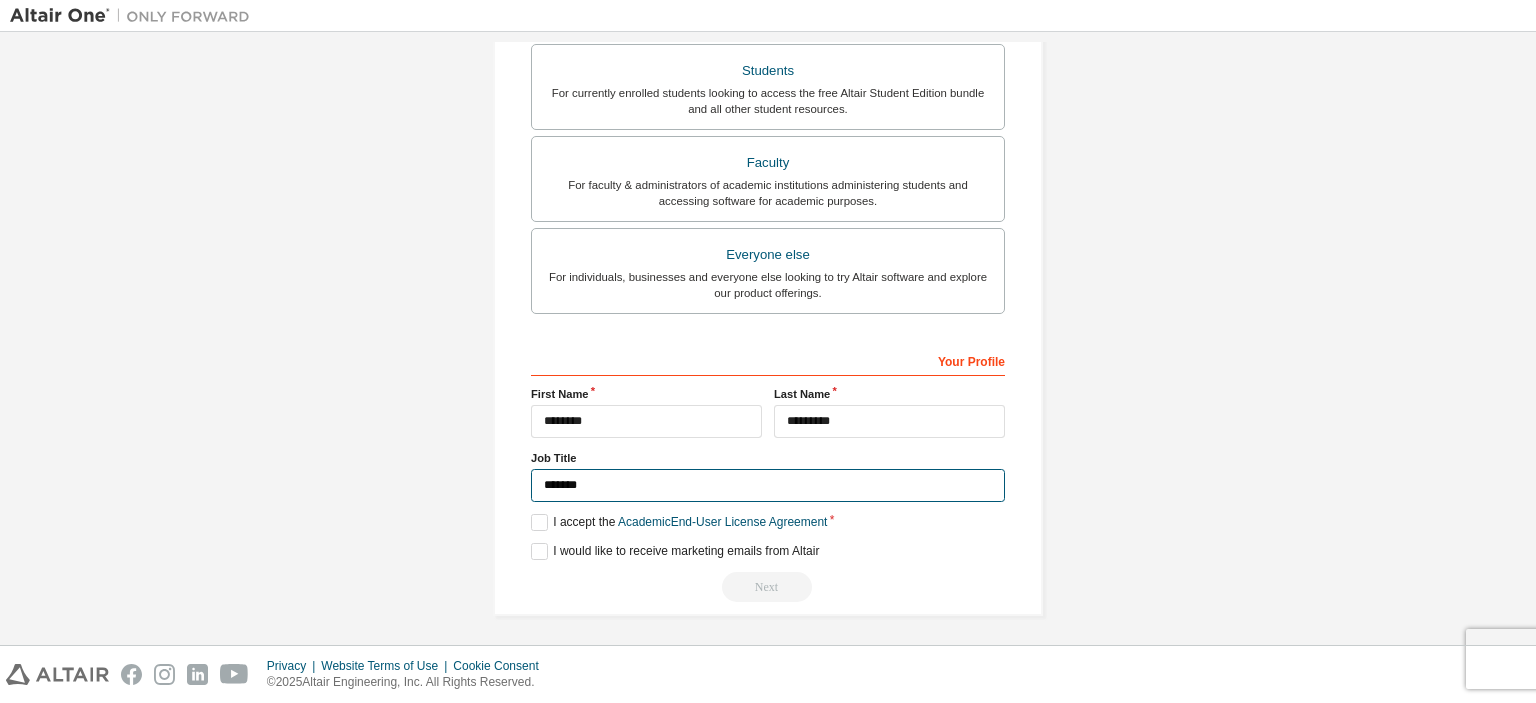 click on "*******" at bounding box center (768, 485) 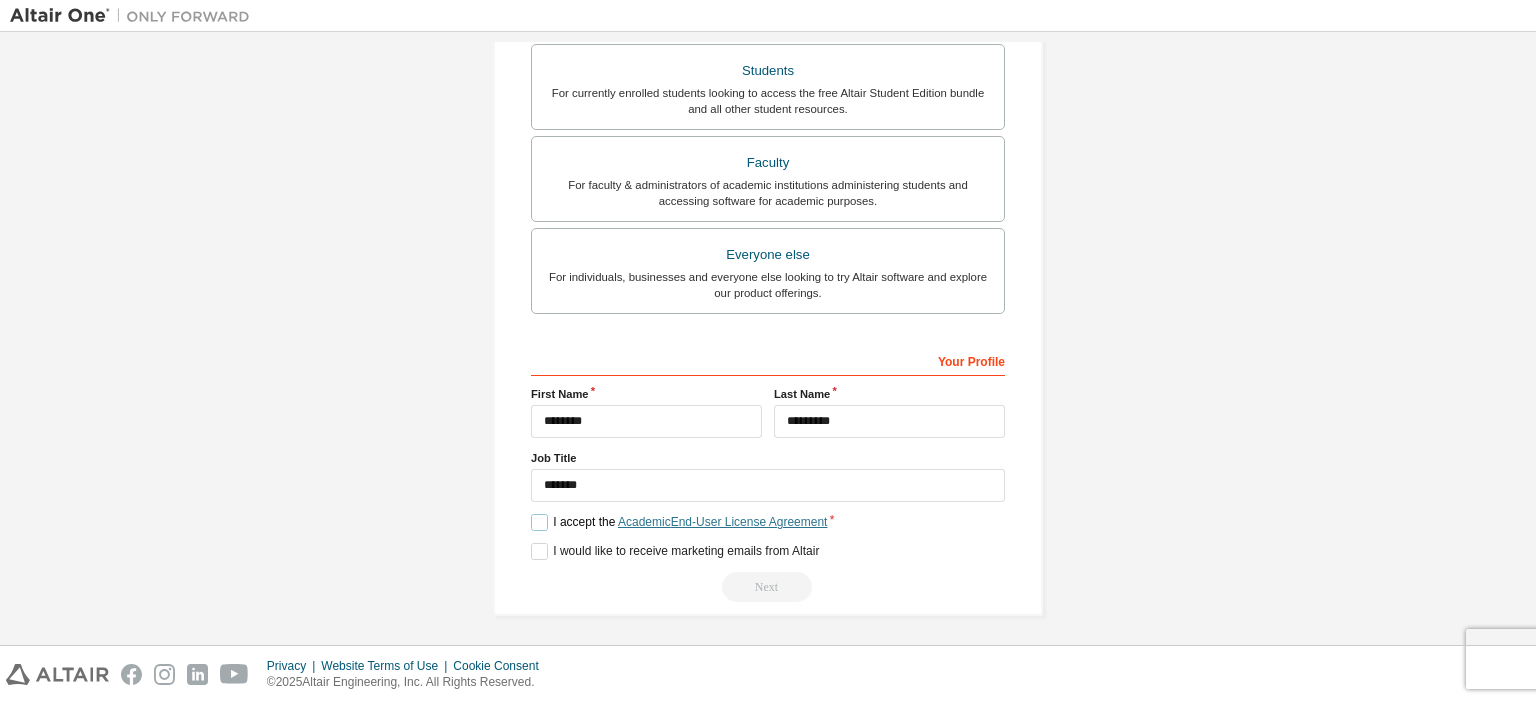 click on "Academic   End-User License Agreement" at bounding box center [722, 522] 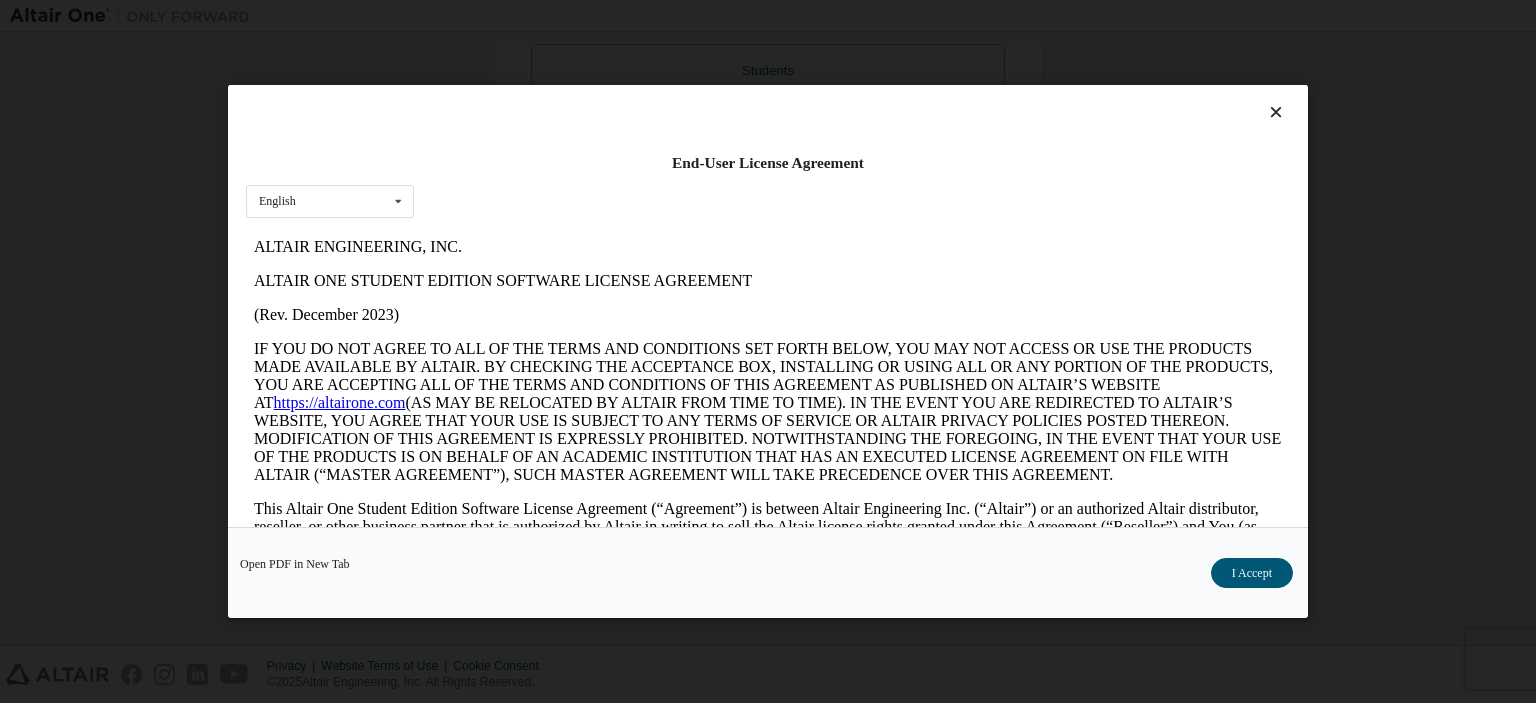 scroll, scrollTop: 0, scrollLeft: 0, axis: both 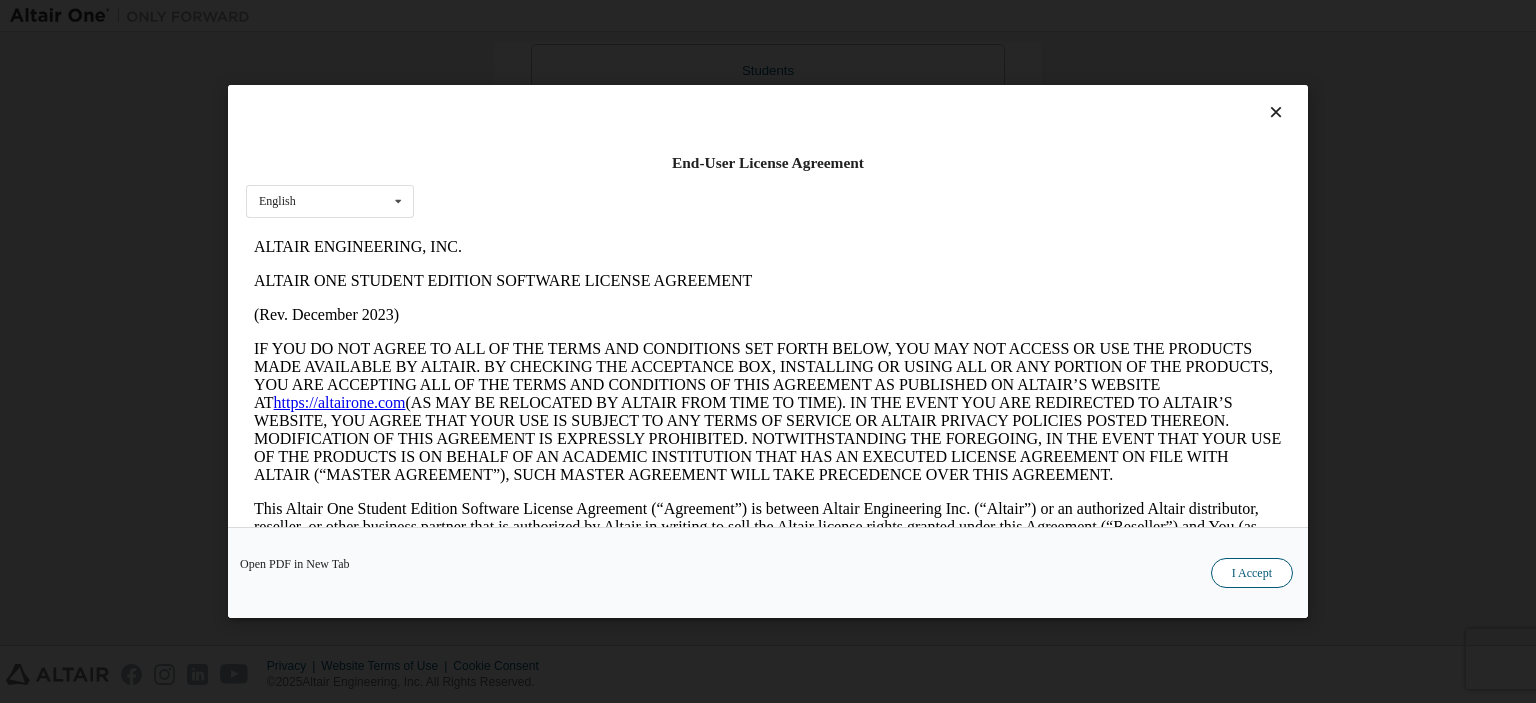 click on "I Accept" at bounding box center [1252, 573] 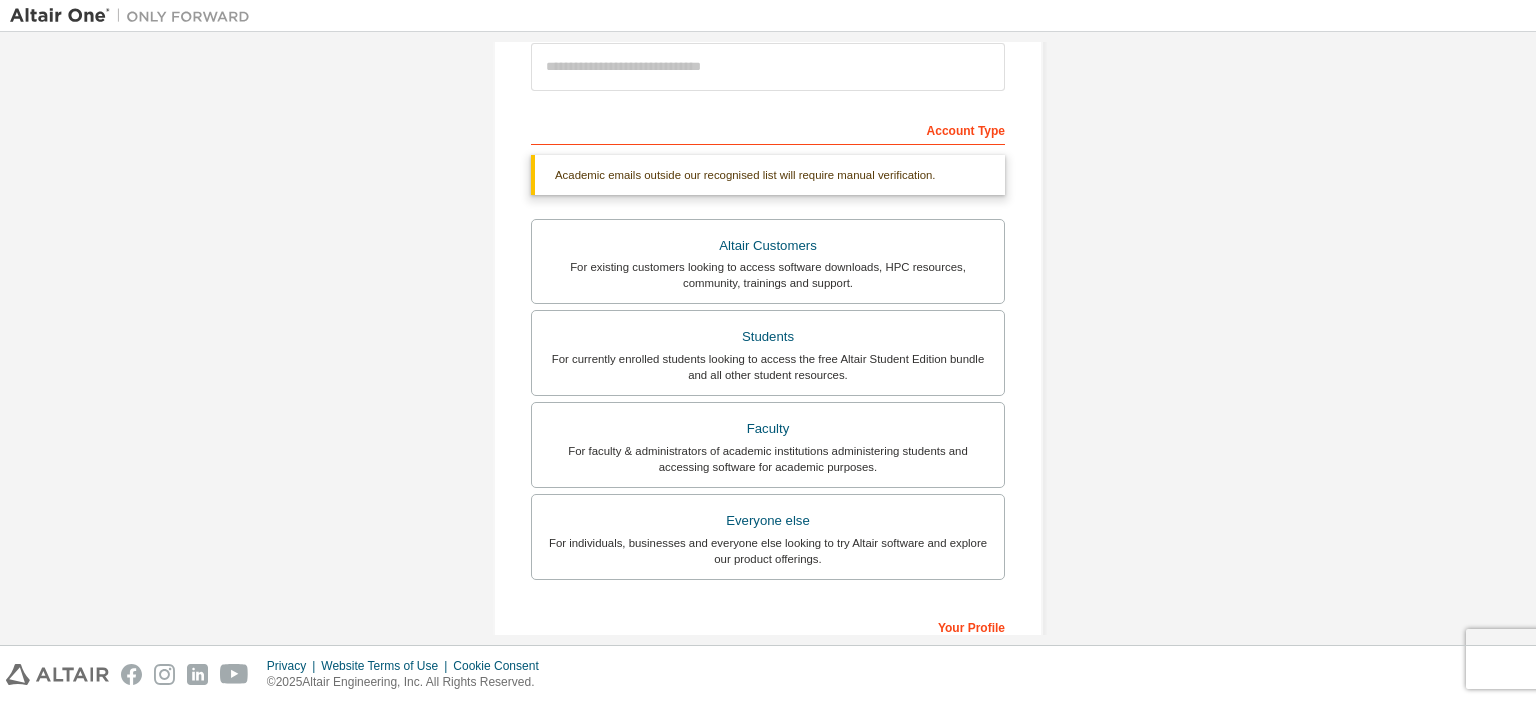 scroll, scrollTop: 113, scrollLeft: 0, axis: vertical 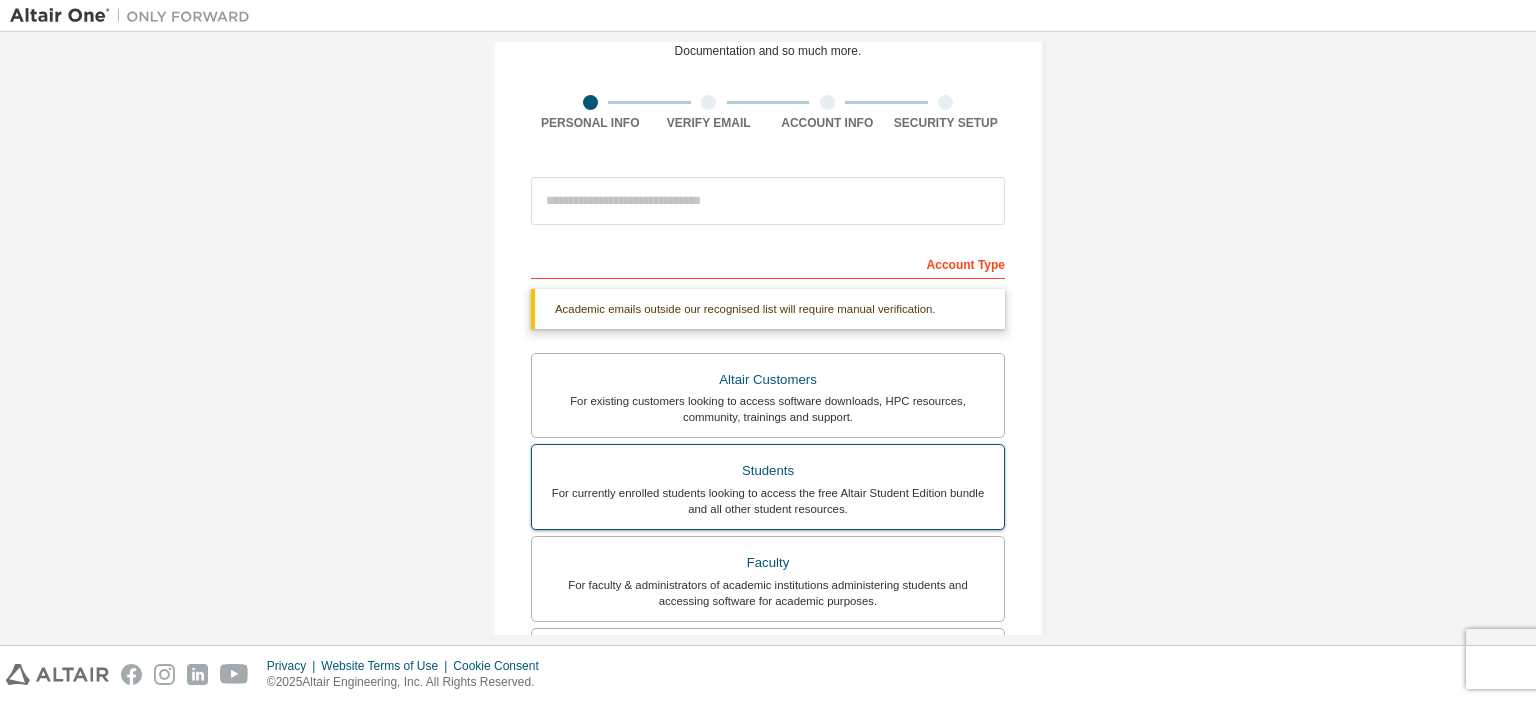 click on "For currently enrolled students looking to access the free Altair Student Edition bundle and all other student resources." at bounding box center (768, 501) 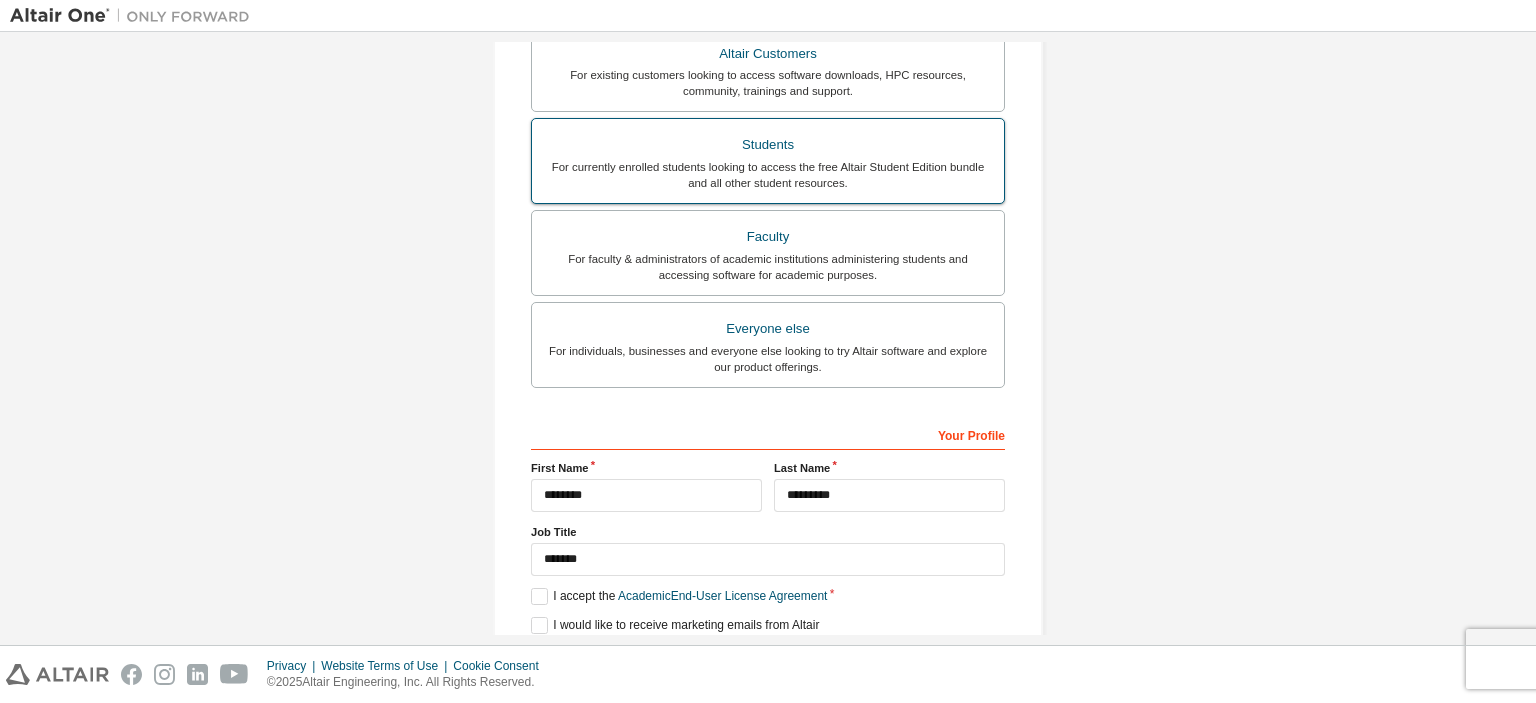 scroll, scrollTop: 513, scrollLeft: 0, axis: vertical 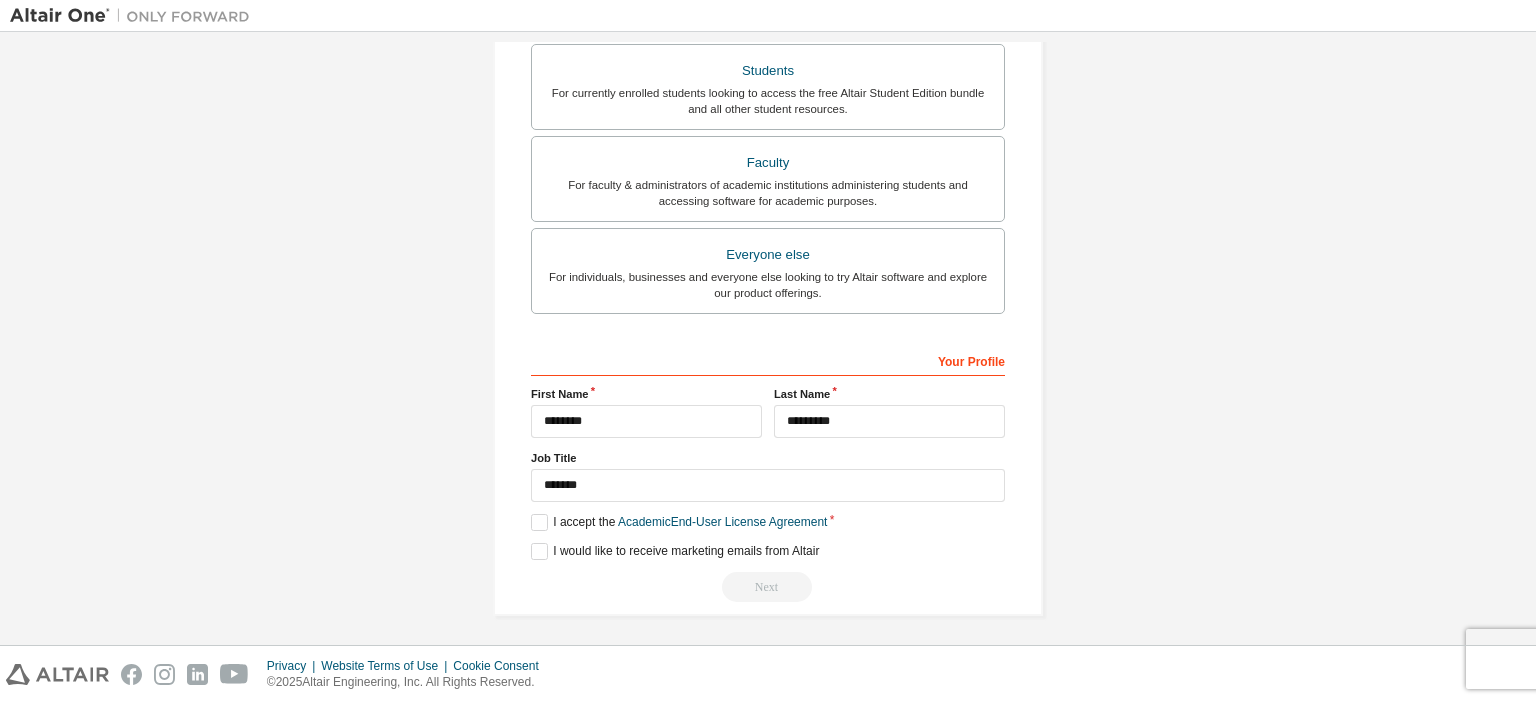 click on "**********" at bounding box center [768, 473] 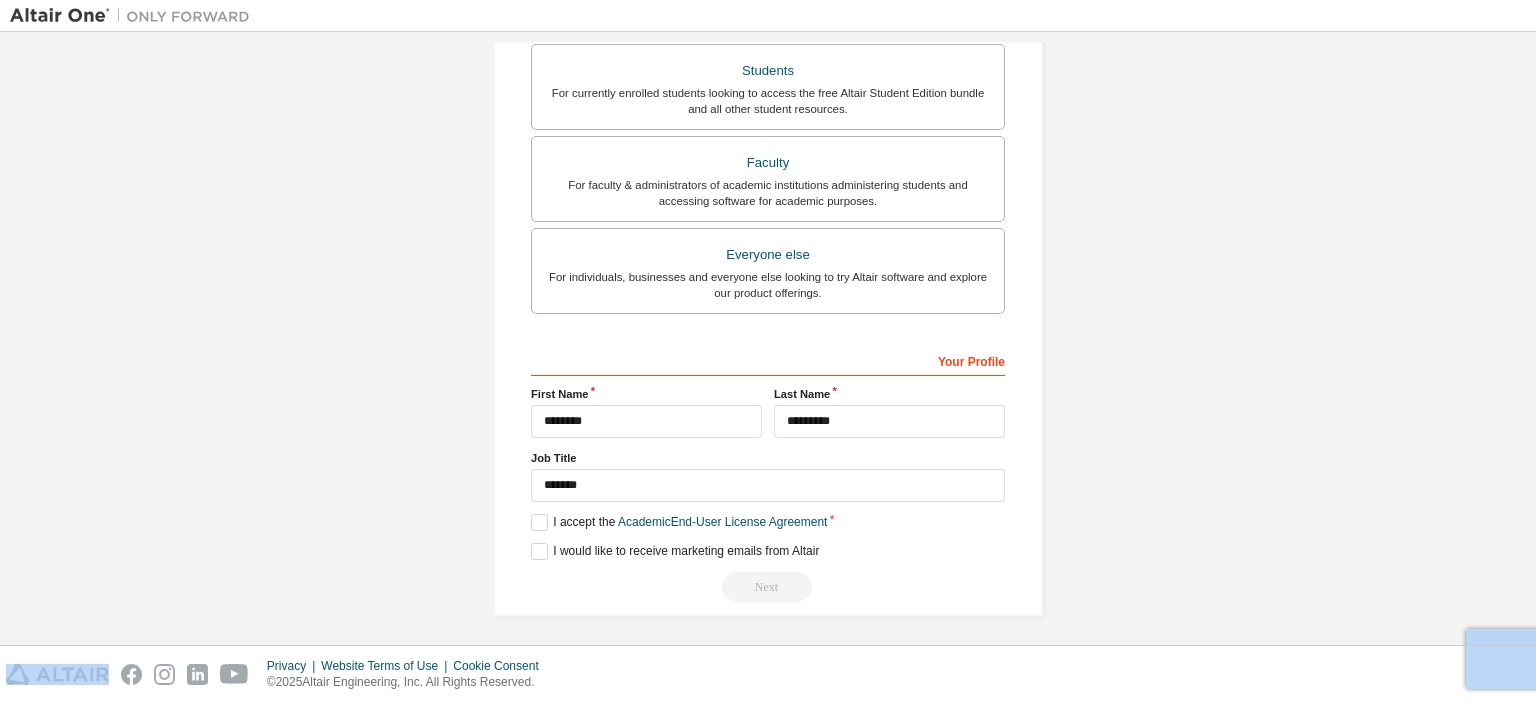 click on "Next" at bounding box center (768, 587) 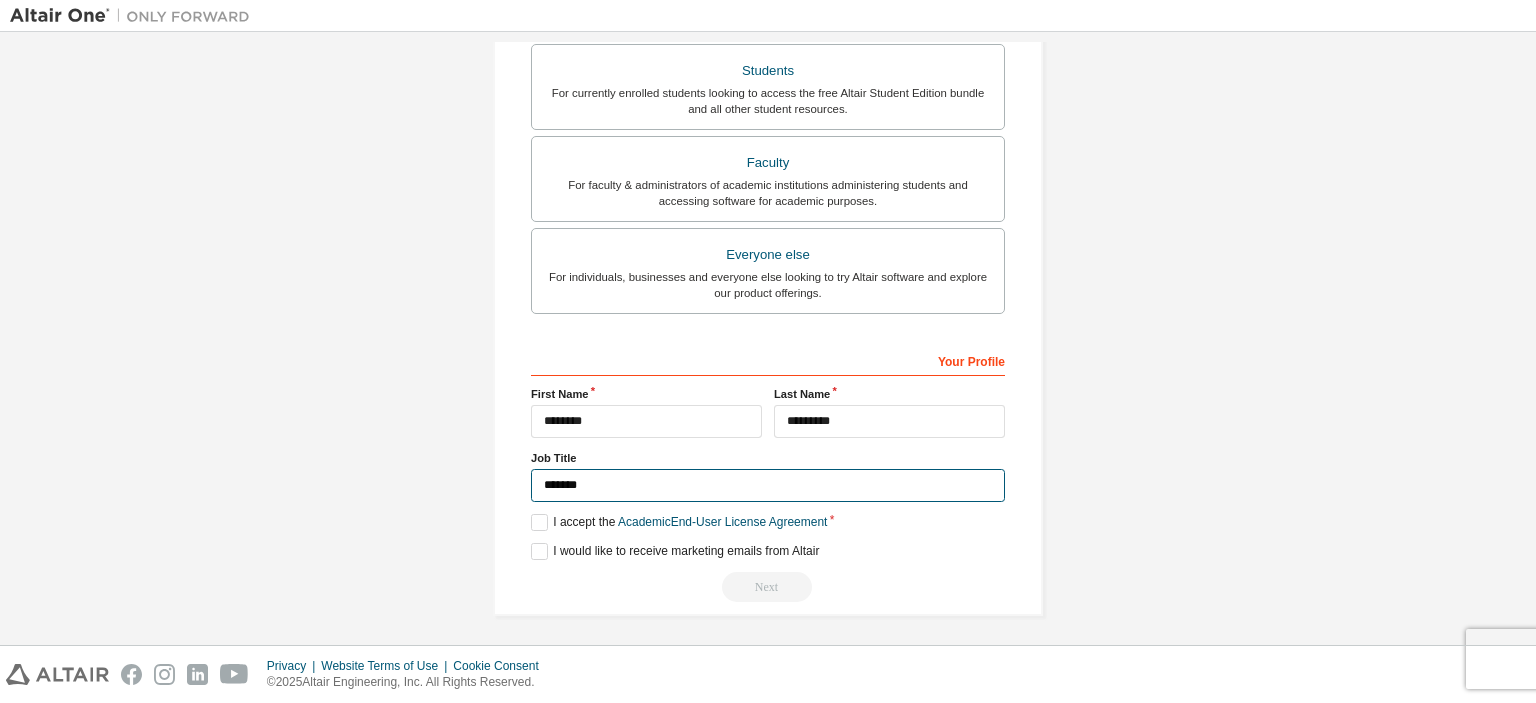 click on "*******" at bounding box center [768, 485] 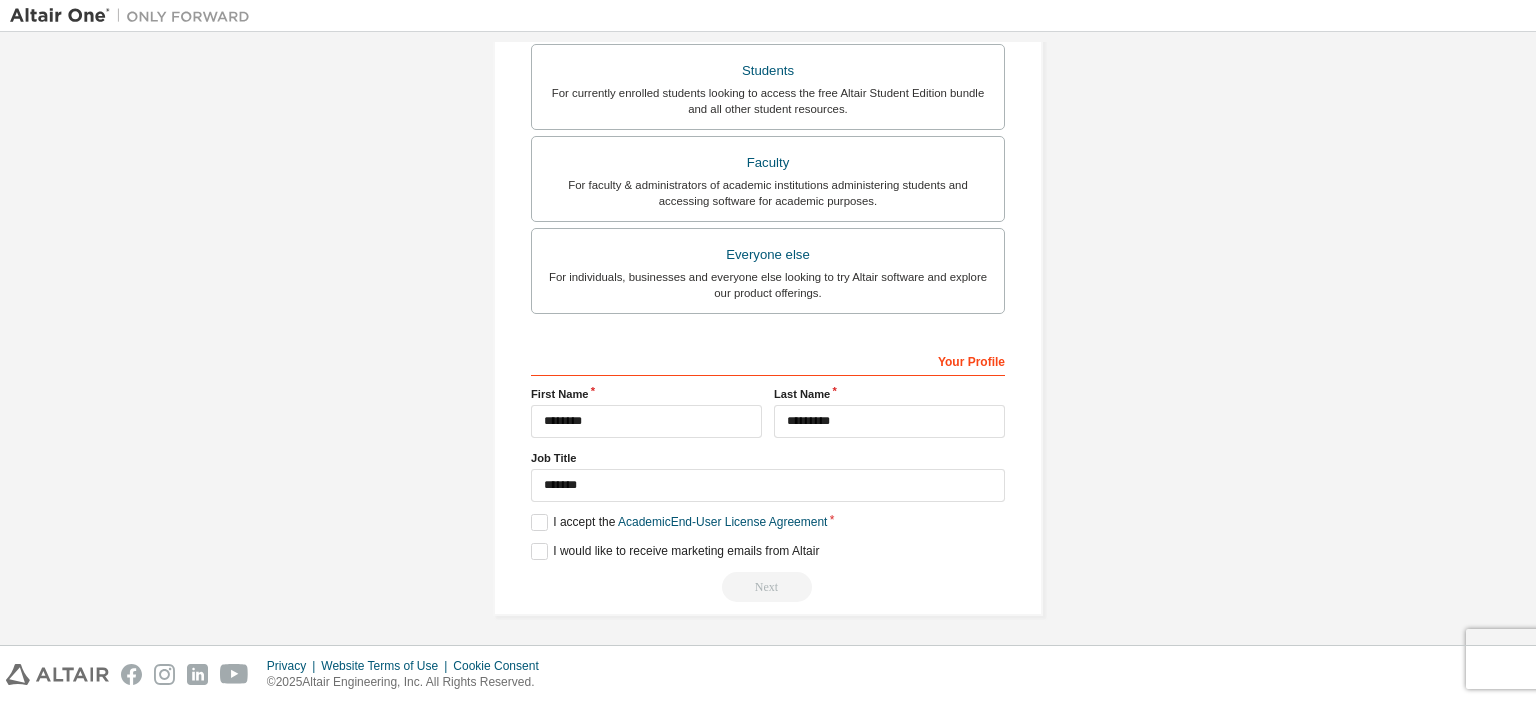 click on "Next" at bounding box center (768, 587) 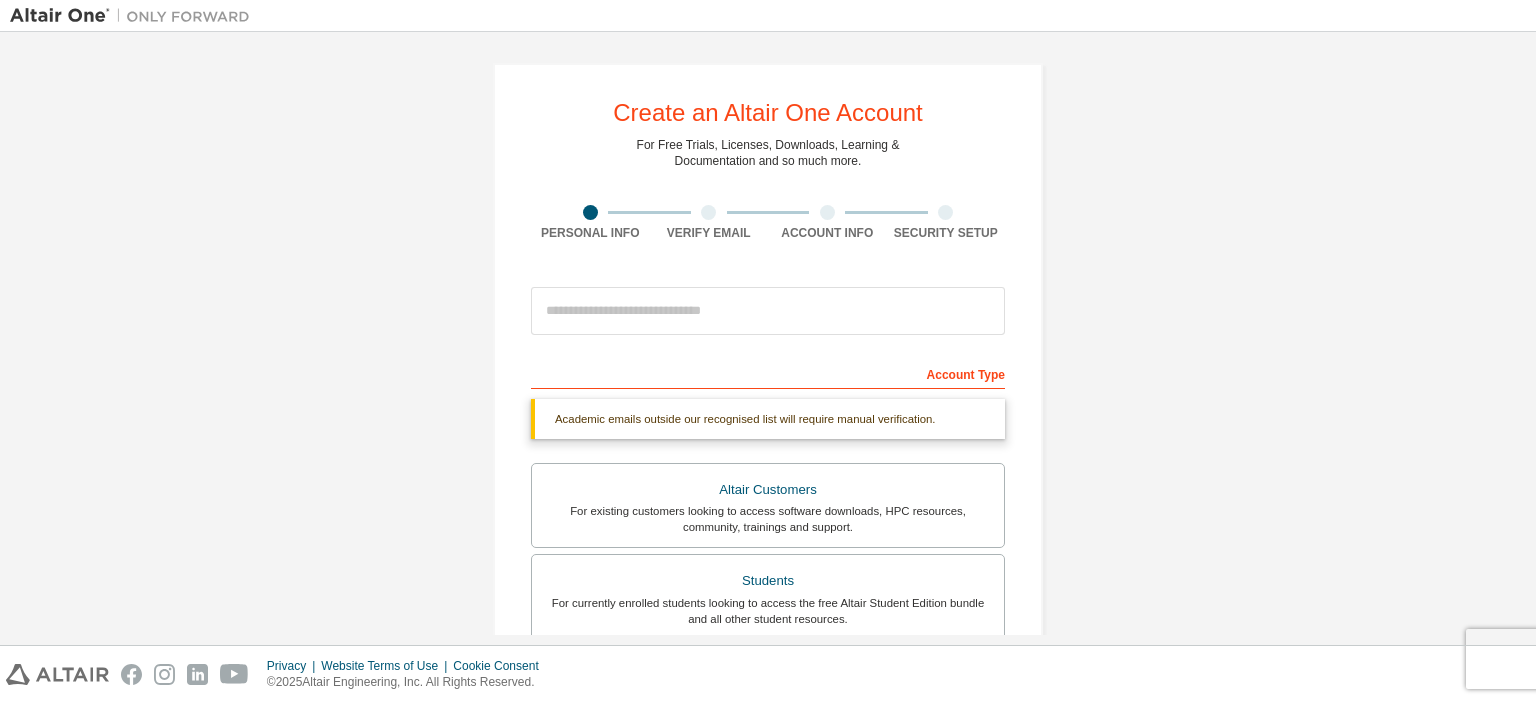scroll, scrollTop: 0, scrollLeft: 0, axis: both 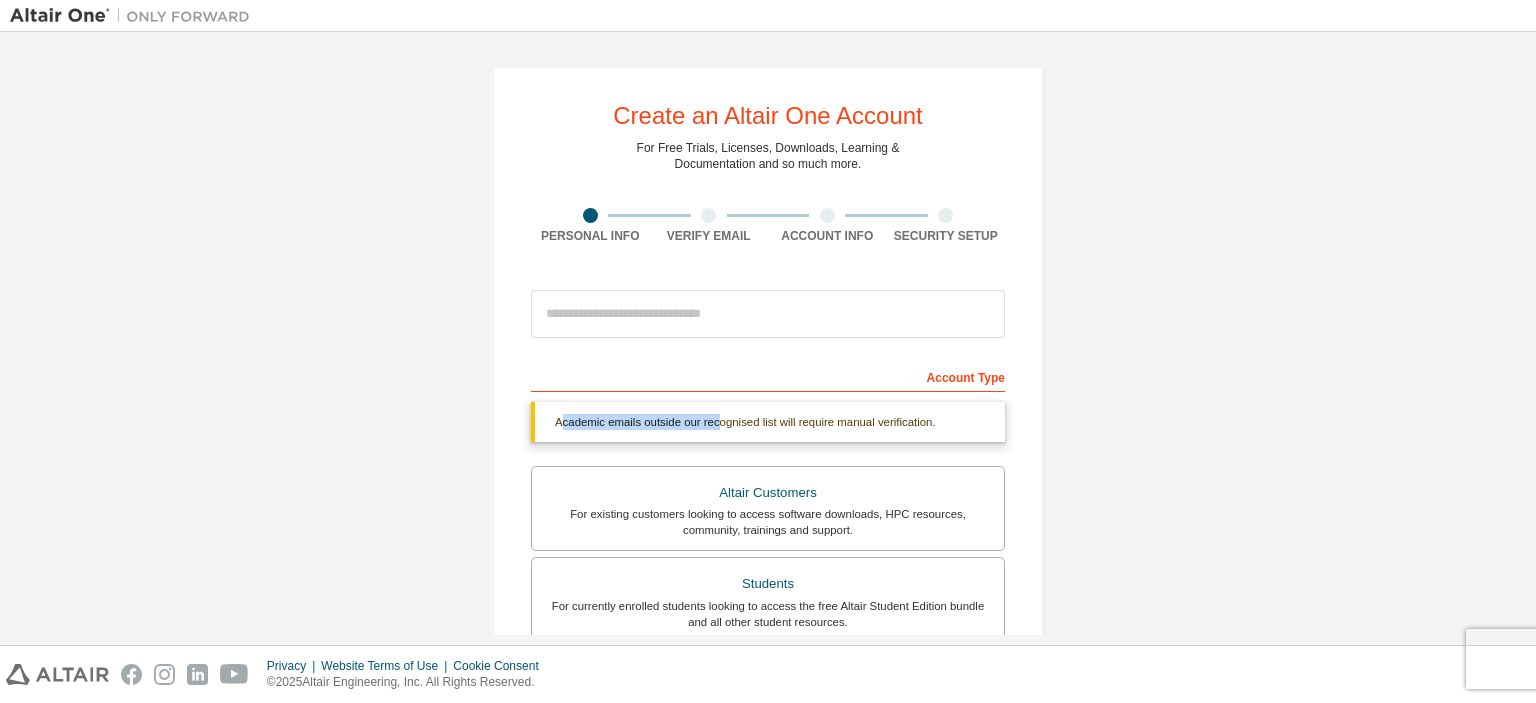 drag, startPoint x: 556, startPoint y: 419, endPoint x: 712, endPoint y: 425, distance: 156.11534 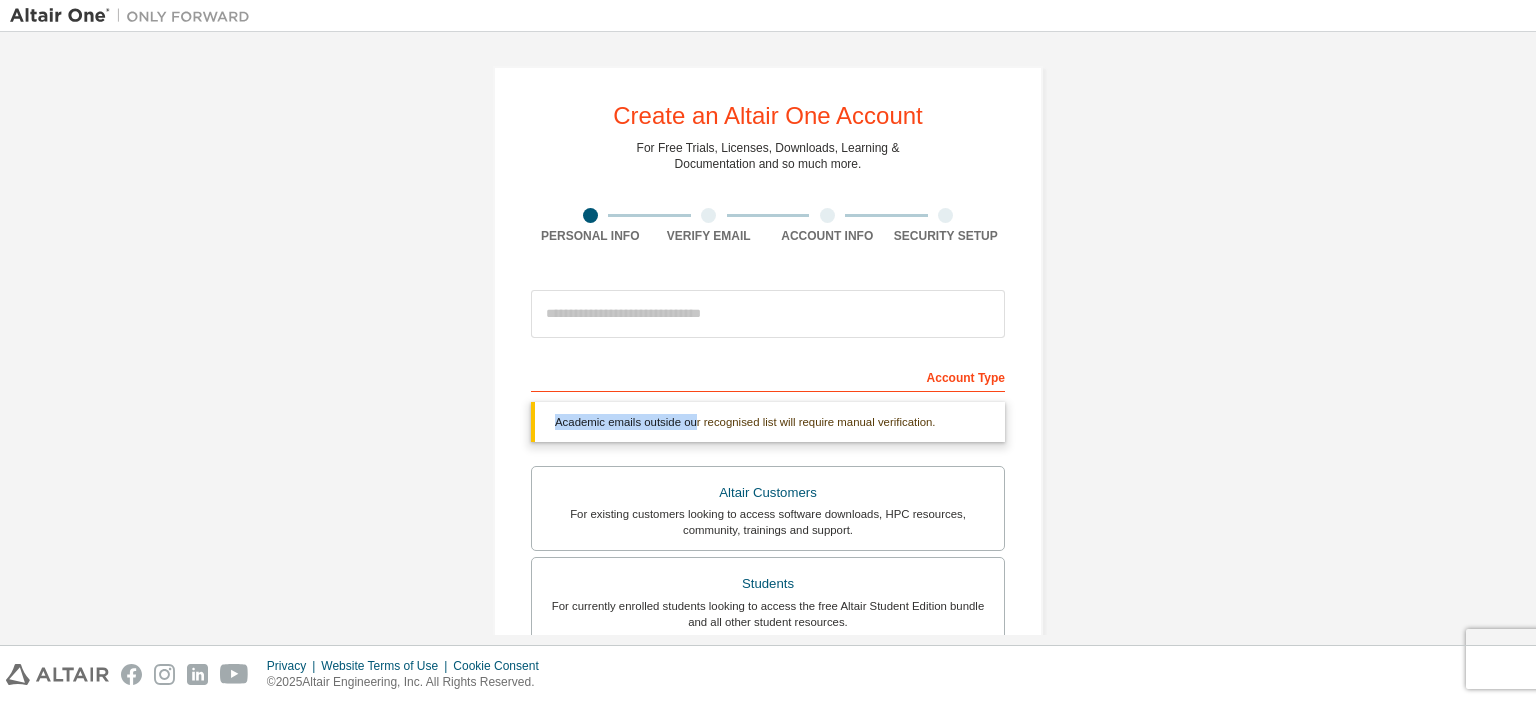 drag, startPoint x: 545, startPoint y: 423, endPoint x: 688, endPoint y: 422, distance: 143.0035 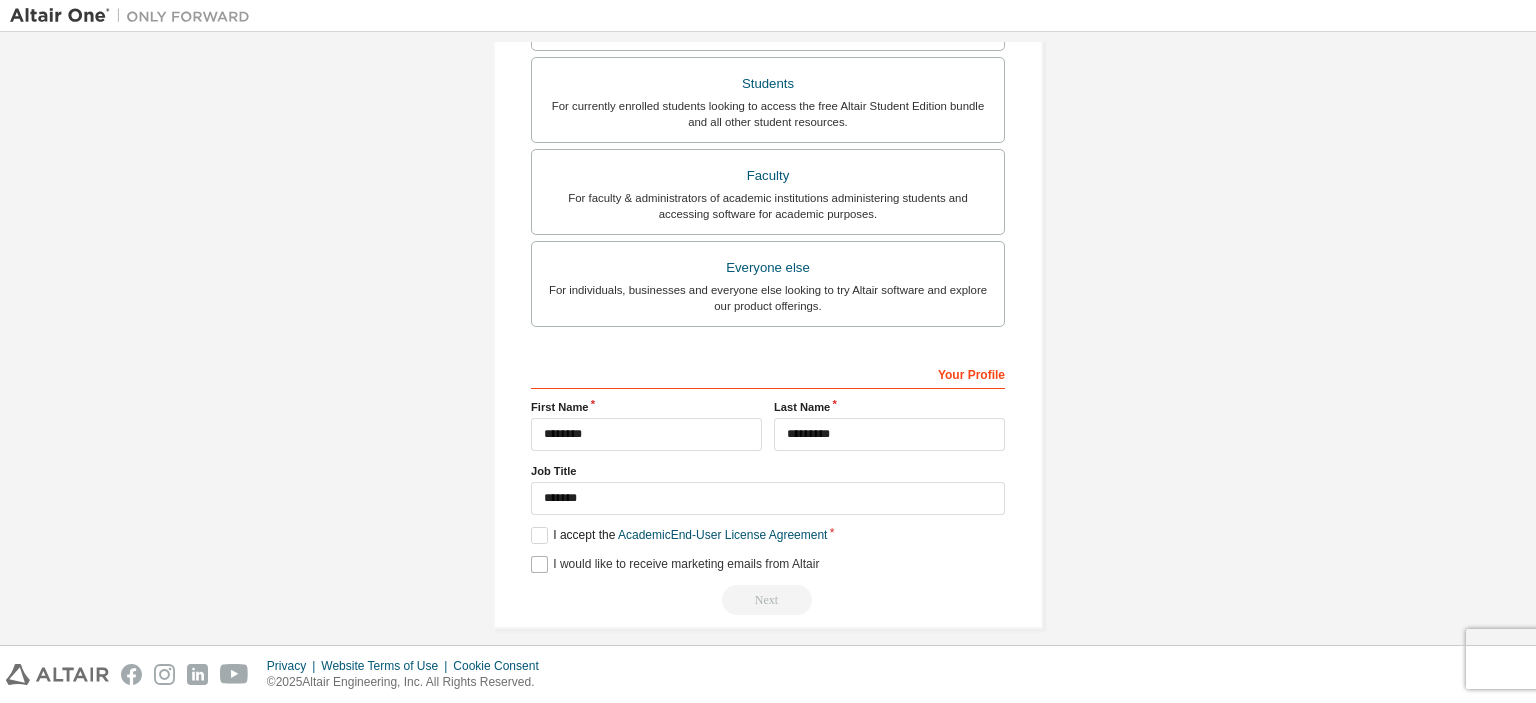 scroll, scrollTop: 0, scrollLeft: 0, axis: both 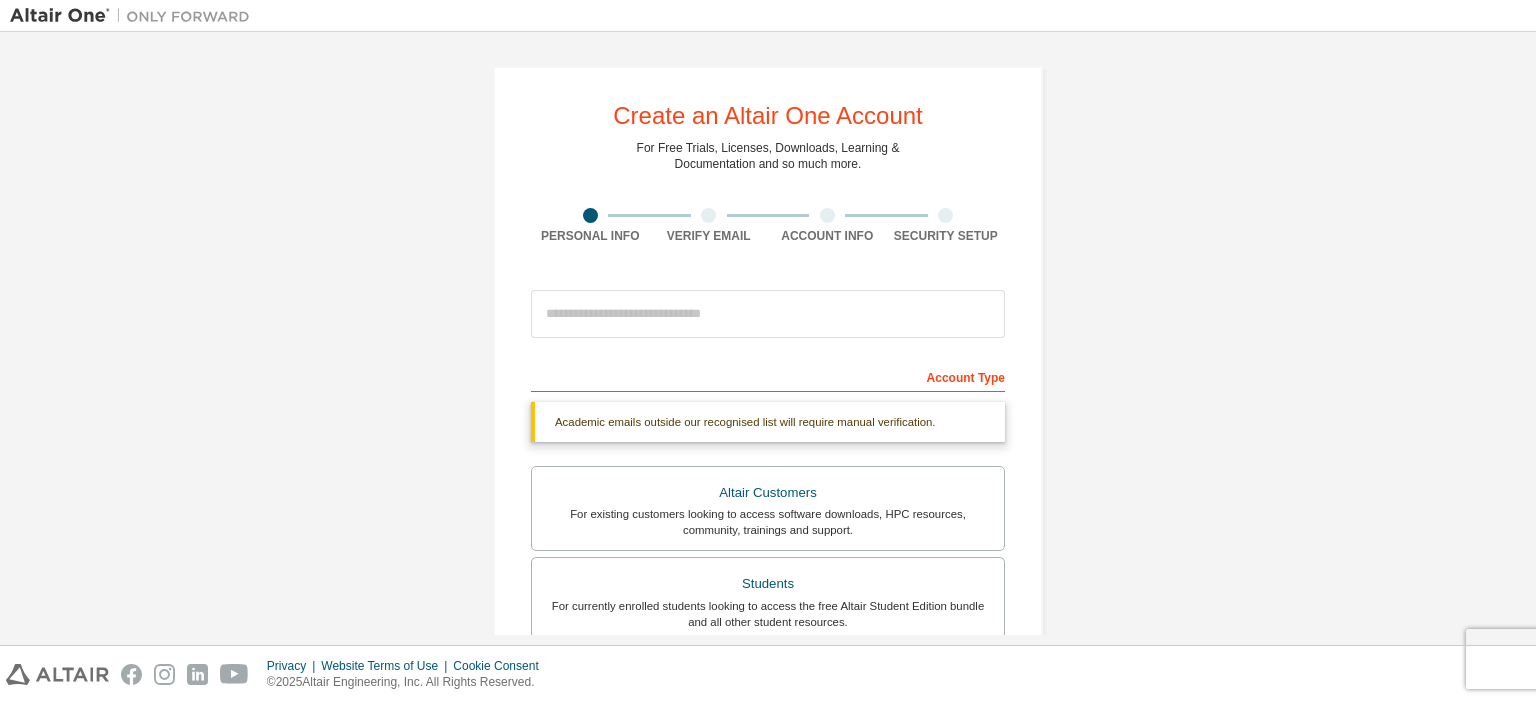 click on "Academic emails outside our recognised list will require manual verification." at bounding box center (768, 422) 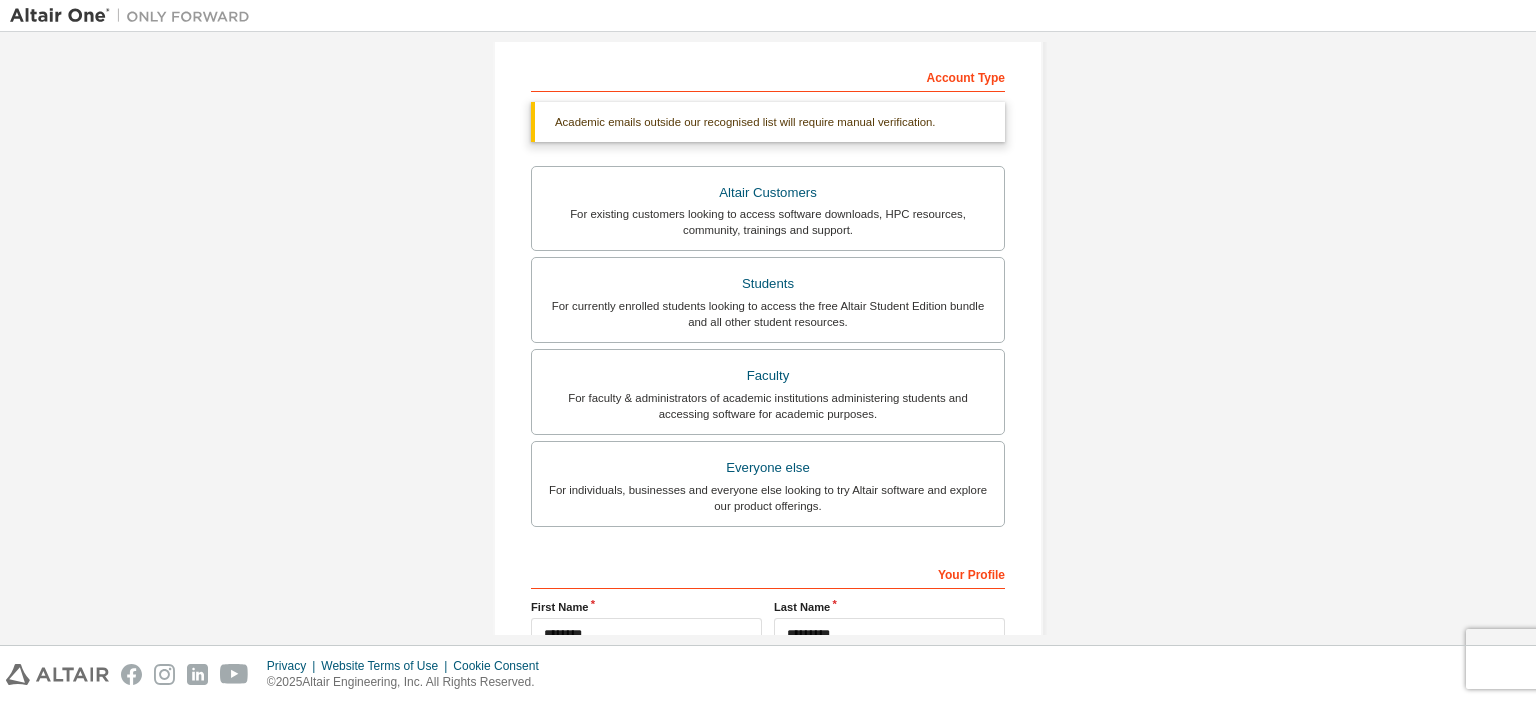 scroll, scrollTop: 513, scrollLeft: 0, axis: vertical 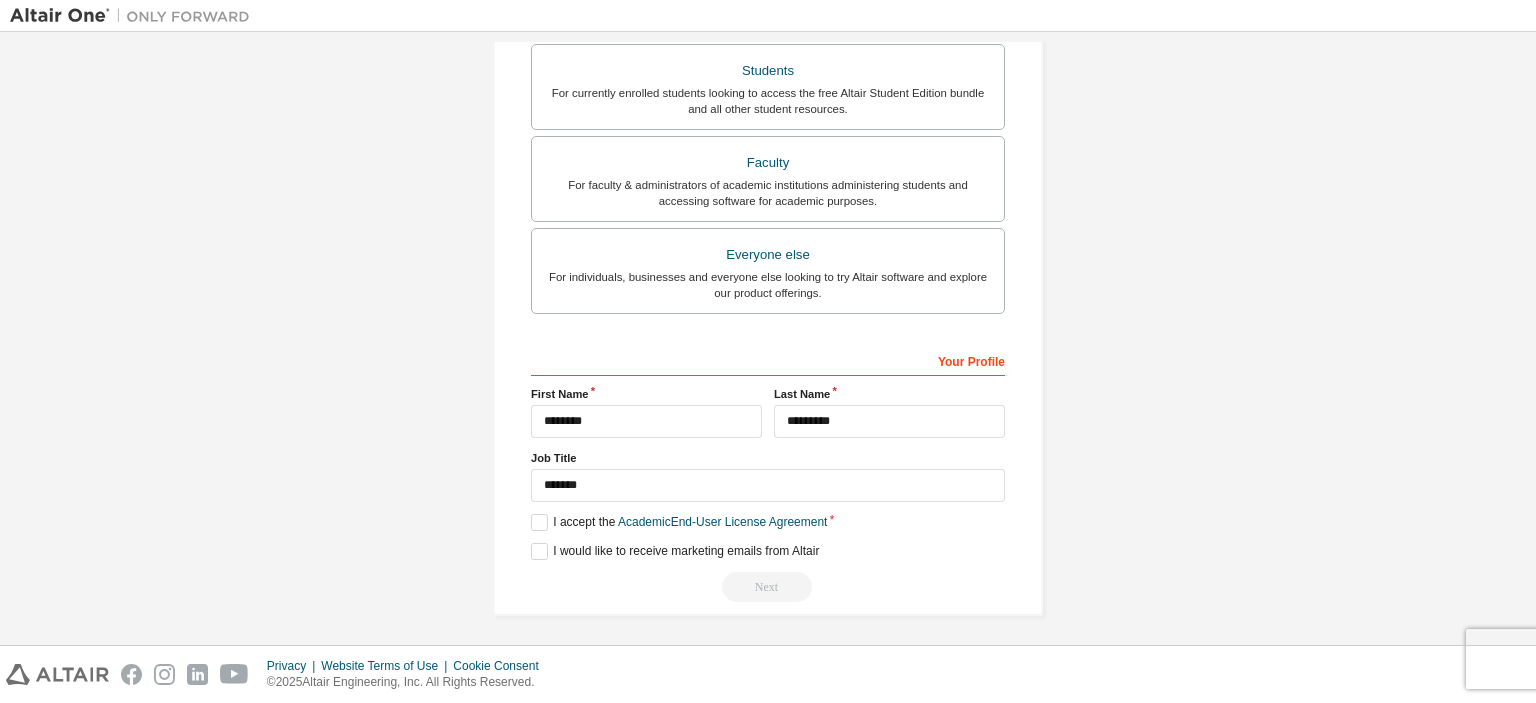 click on "Next" at bounding box center (768, 587) 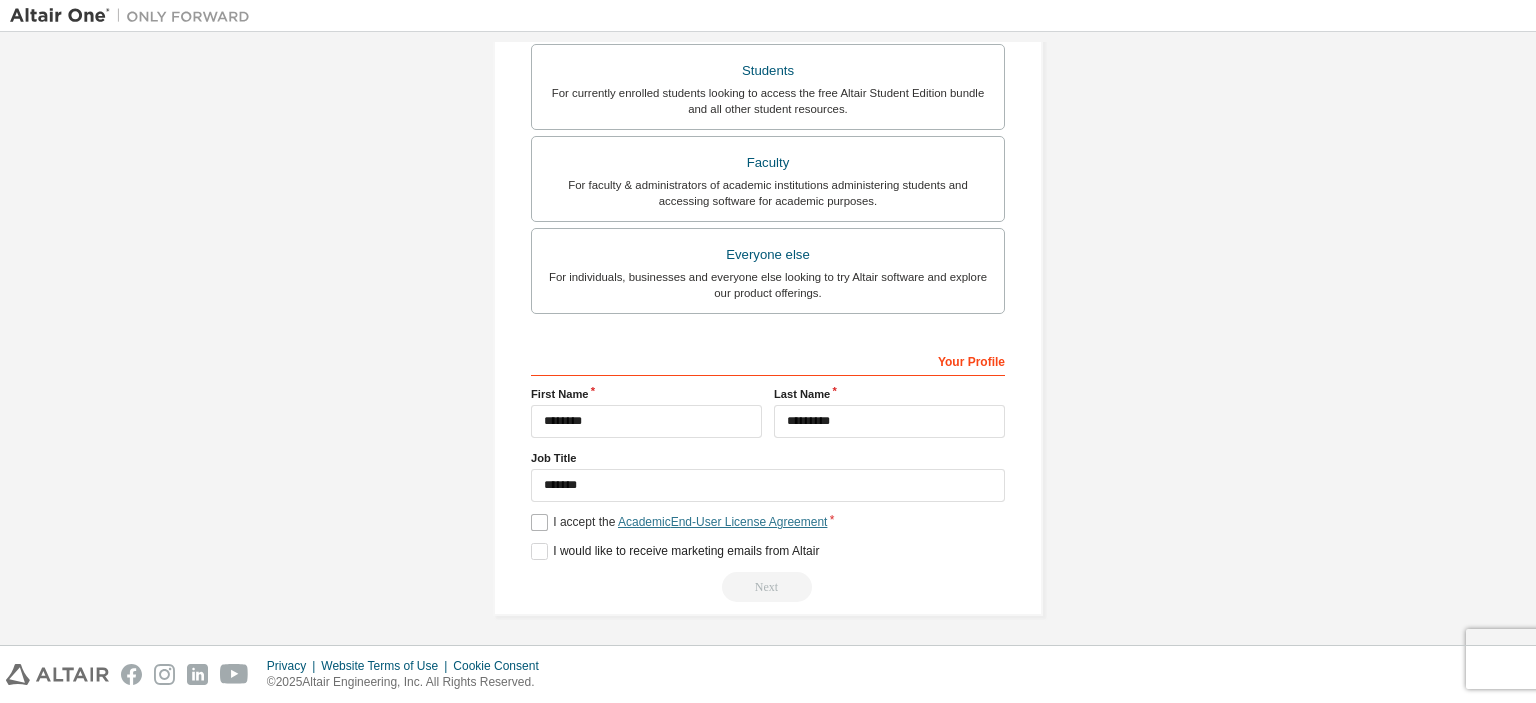 scroll, scrollTop: 13, scrollLeft: 0, axis: vertical 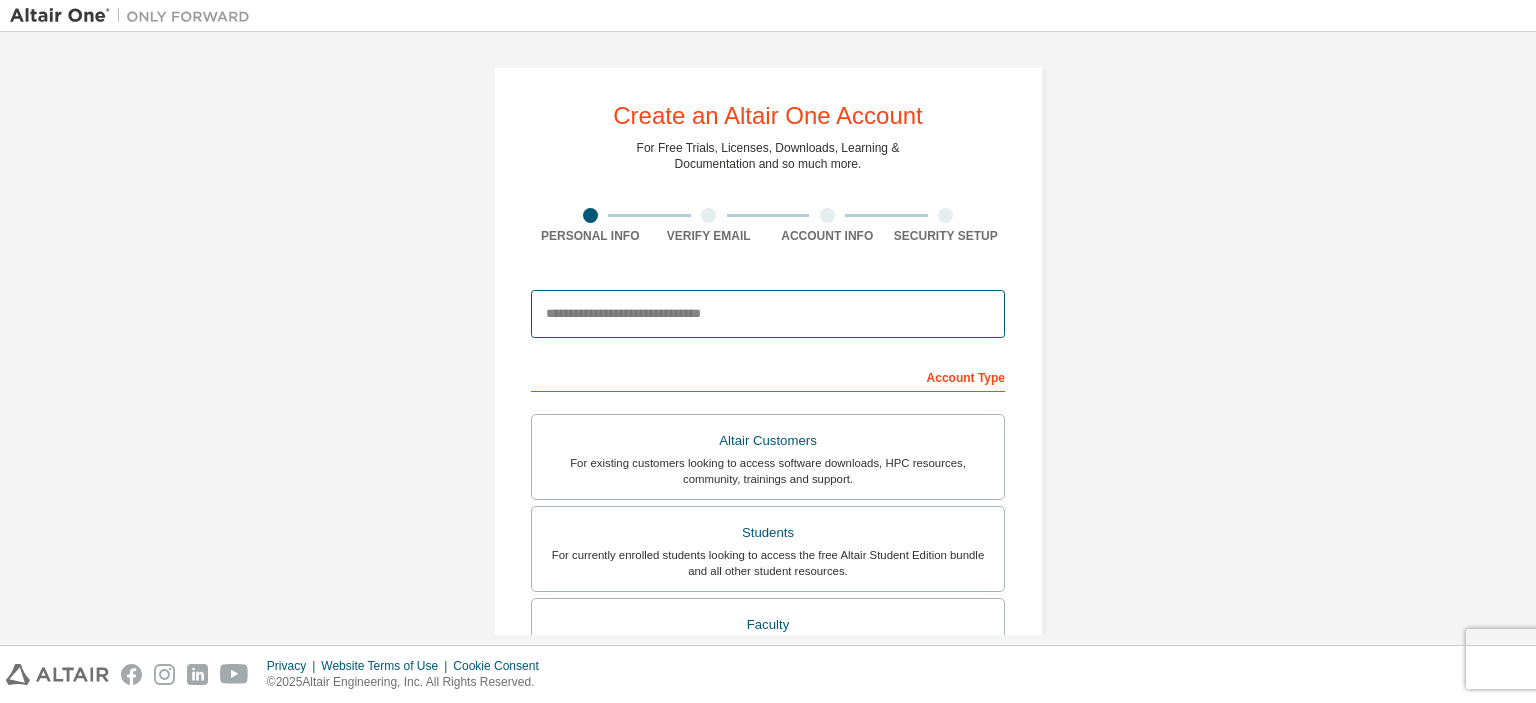 click at bounding box center [768, 314] 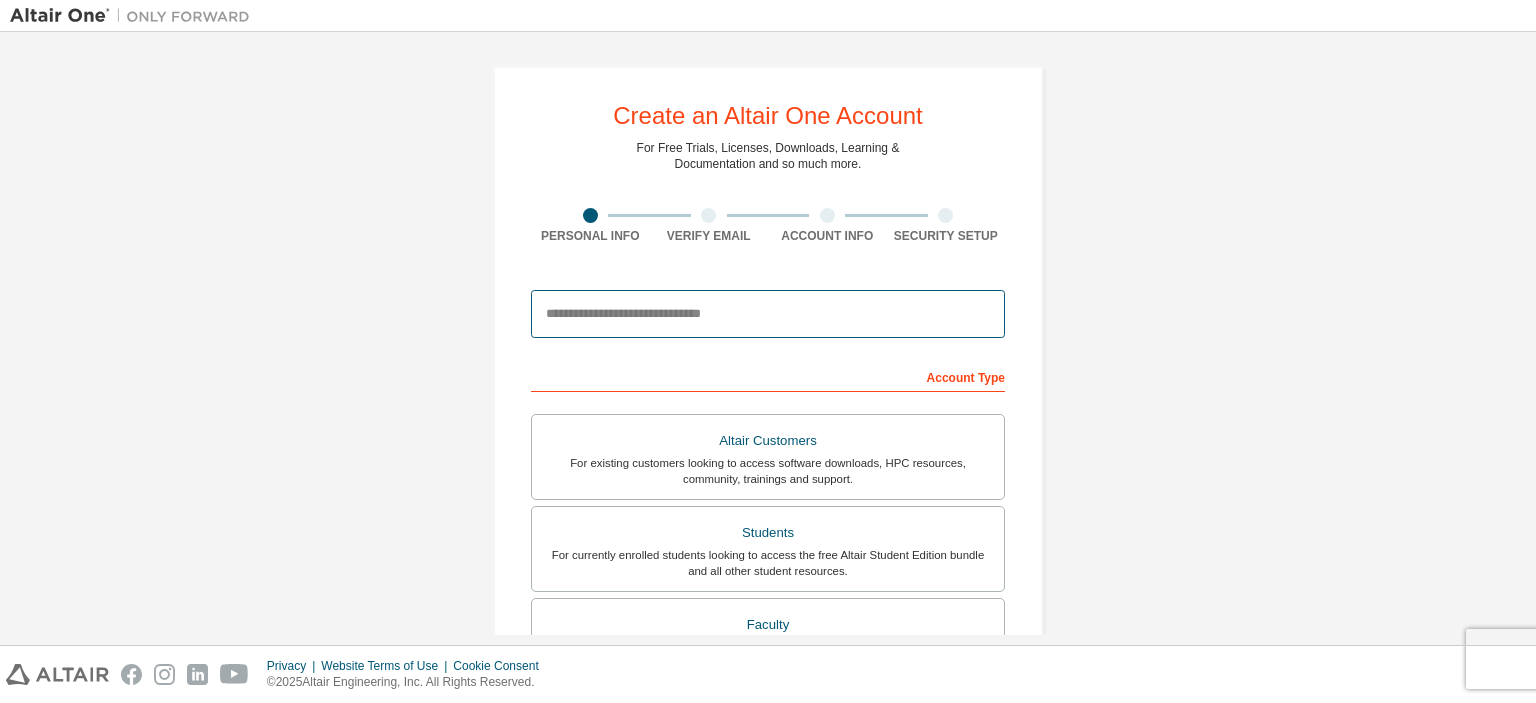 type on "**********" 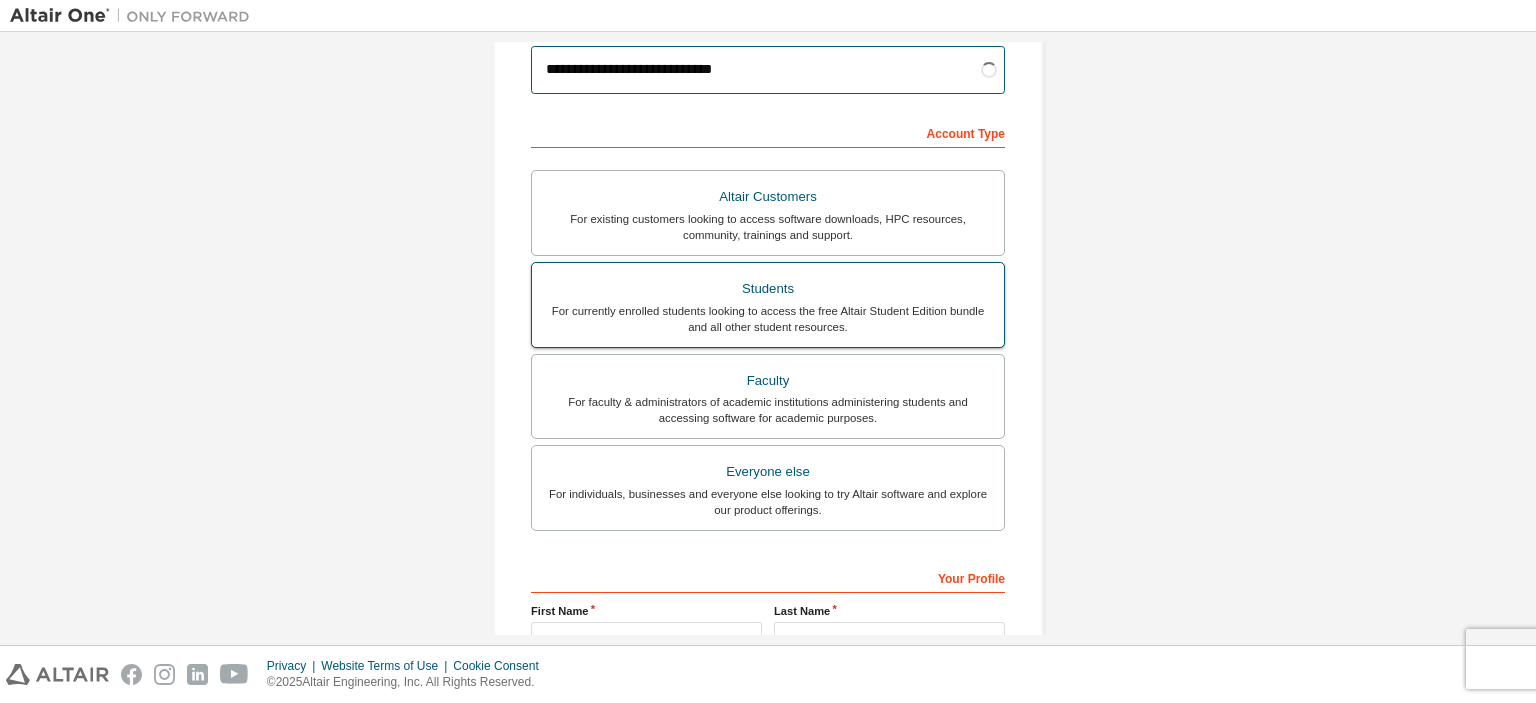 scroll, scrollTop: 162, scrollLeft: 0, axis: vertical 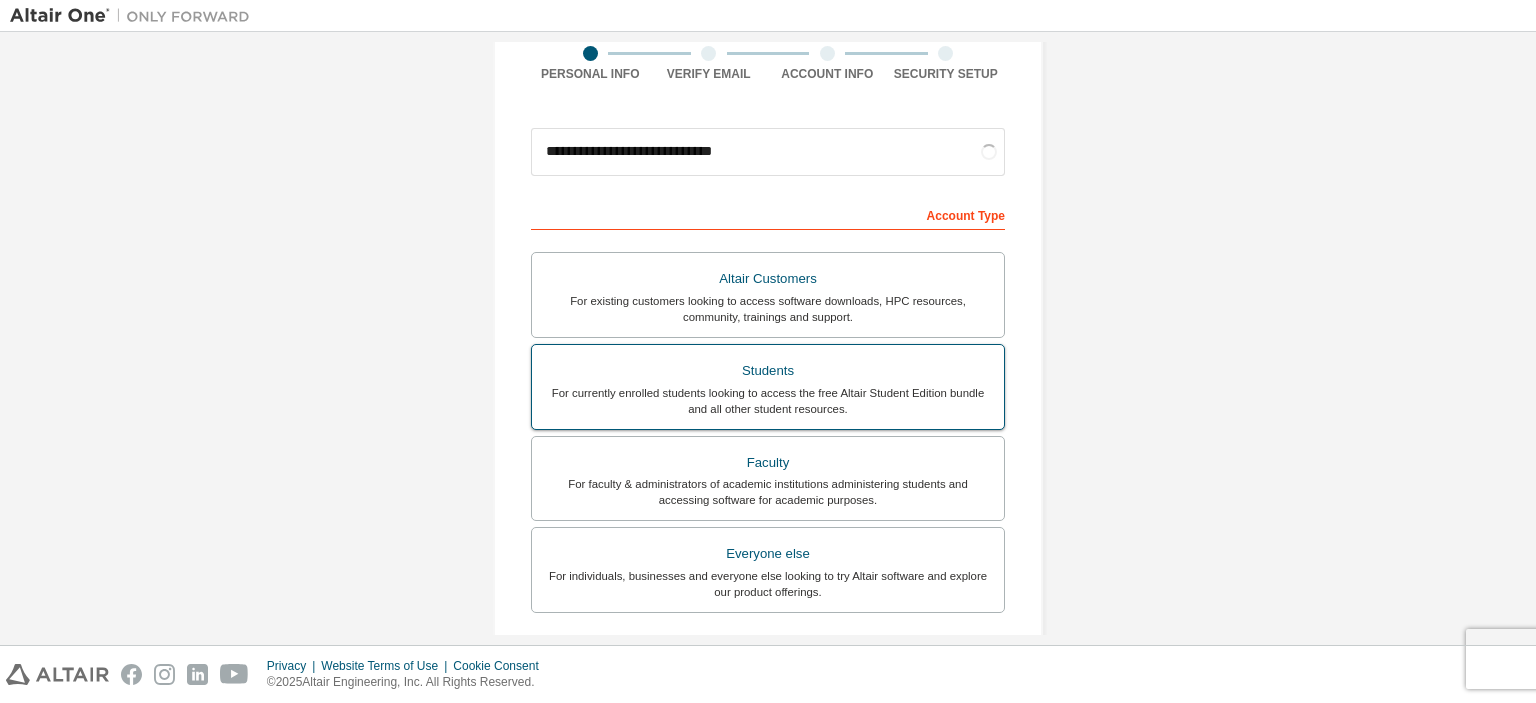 click on "Students" at bounding box center (768, 371) 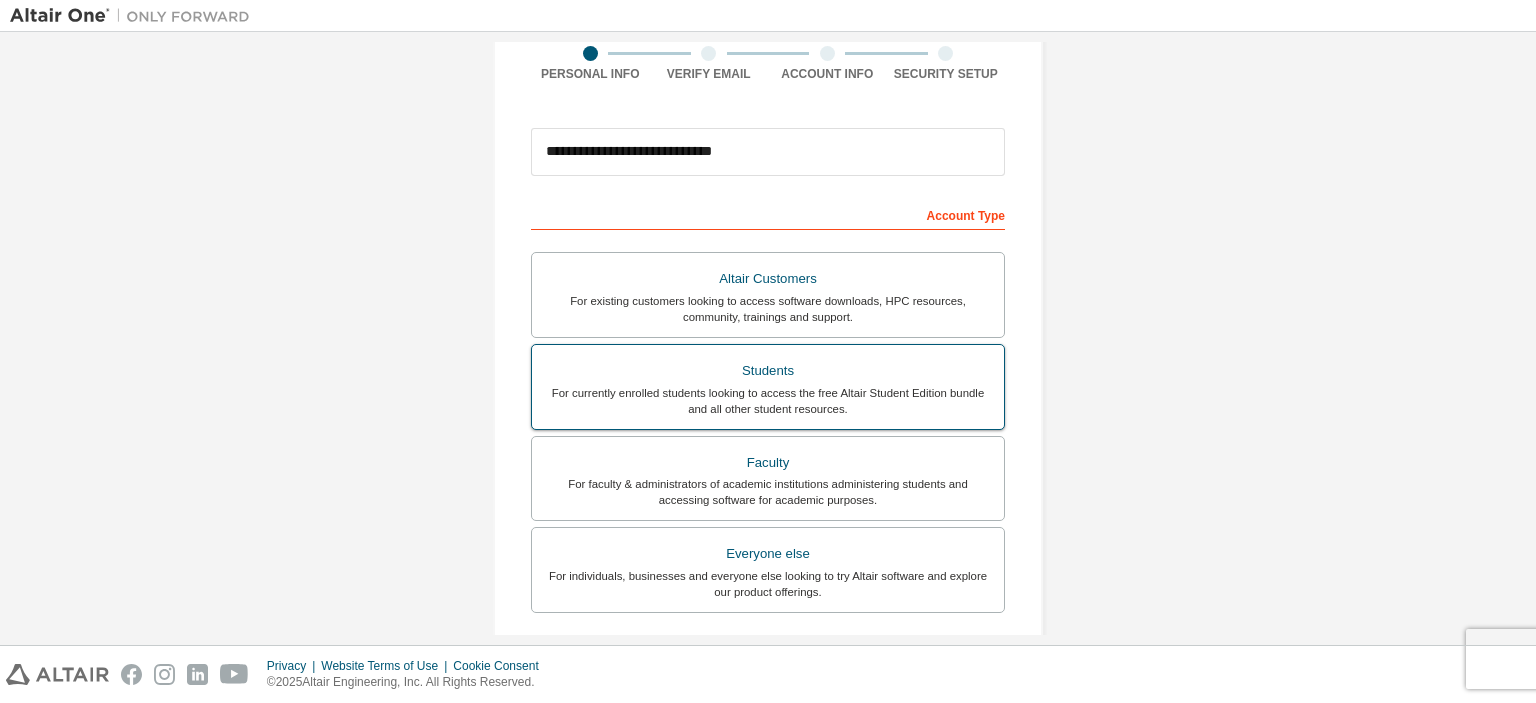 scroll, scrollTop: 461, scrollLeft: 0, axis: vertical 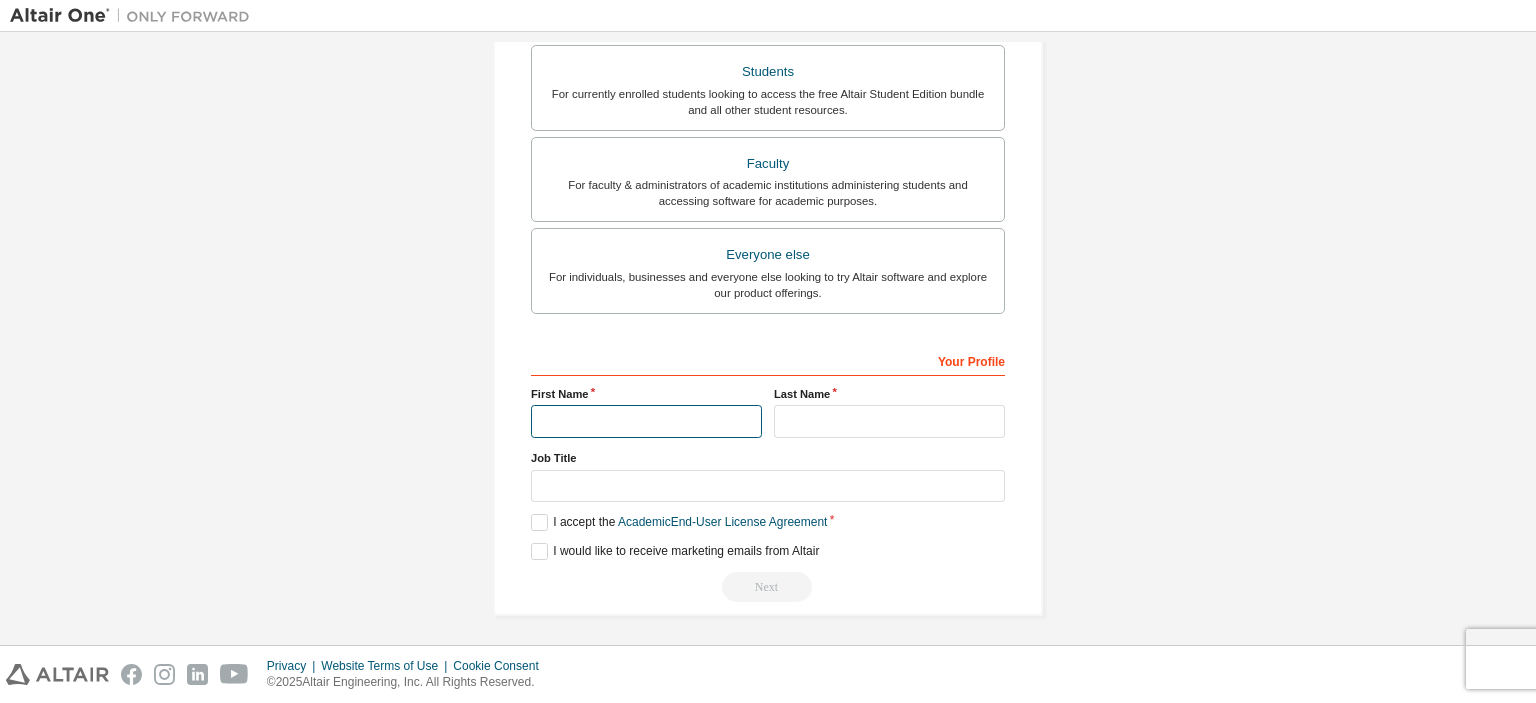 click at bounding box center (646, 421) 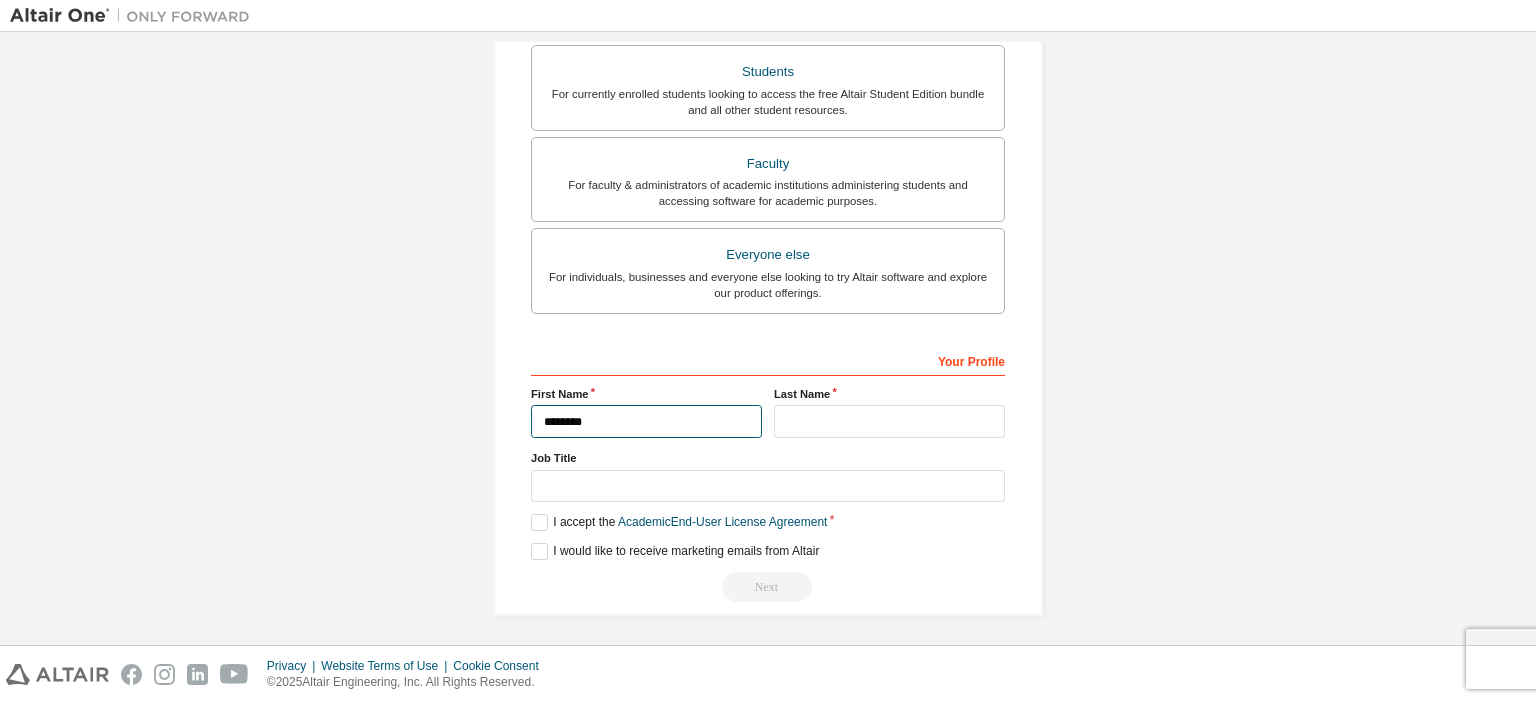 type on "********" 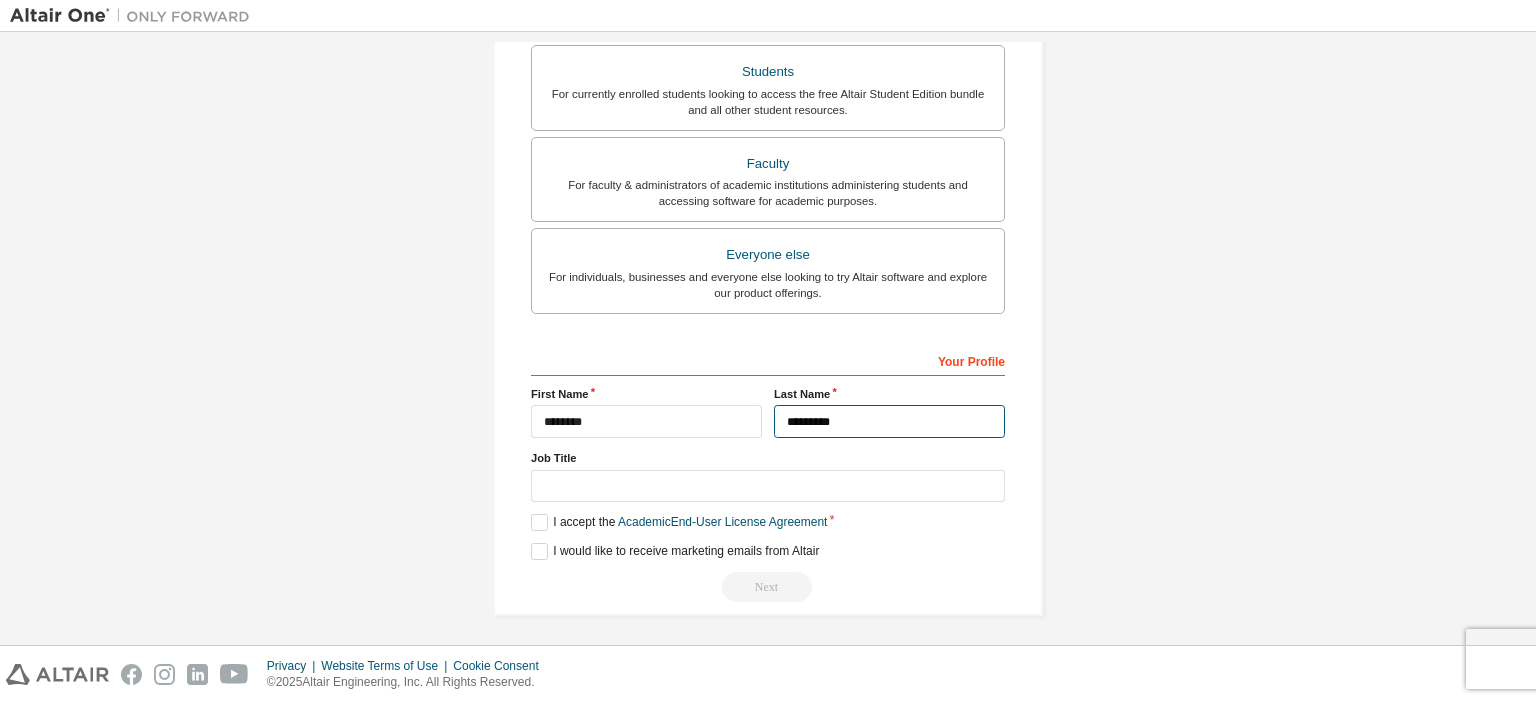 type on "*********" 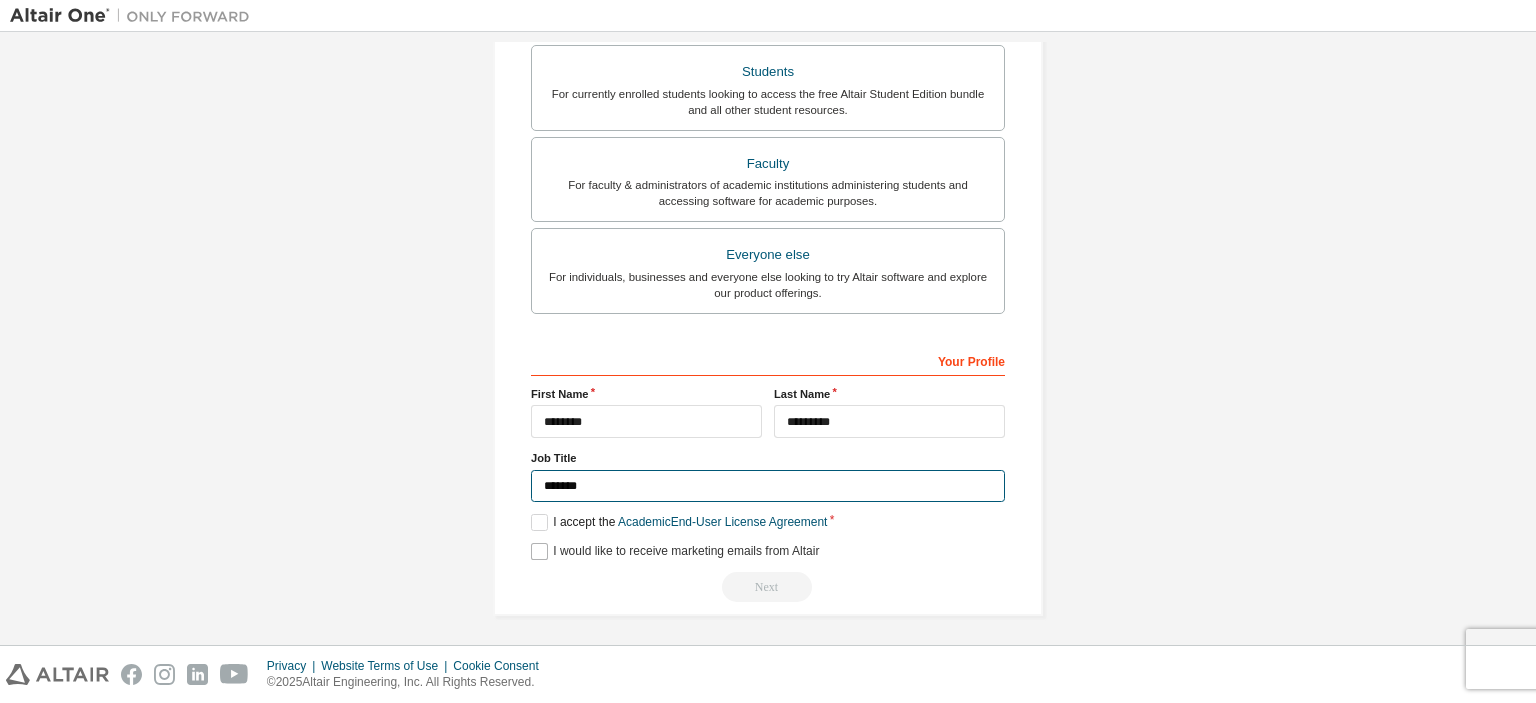 type on "*******" 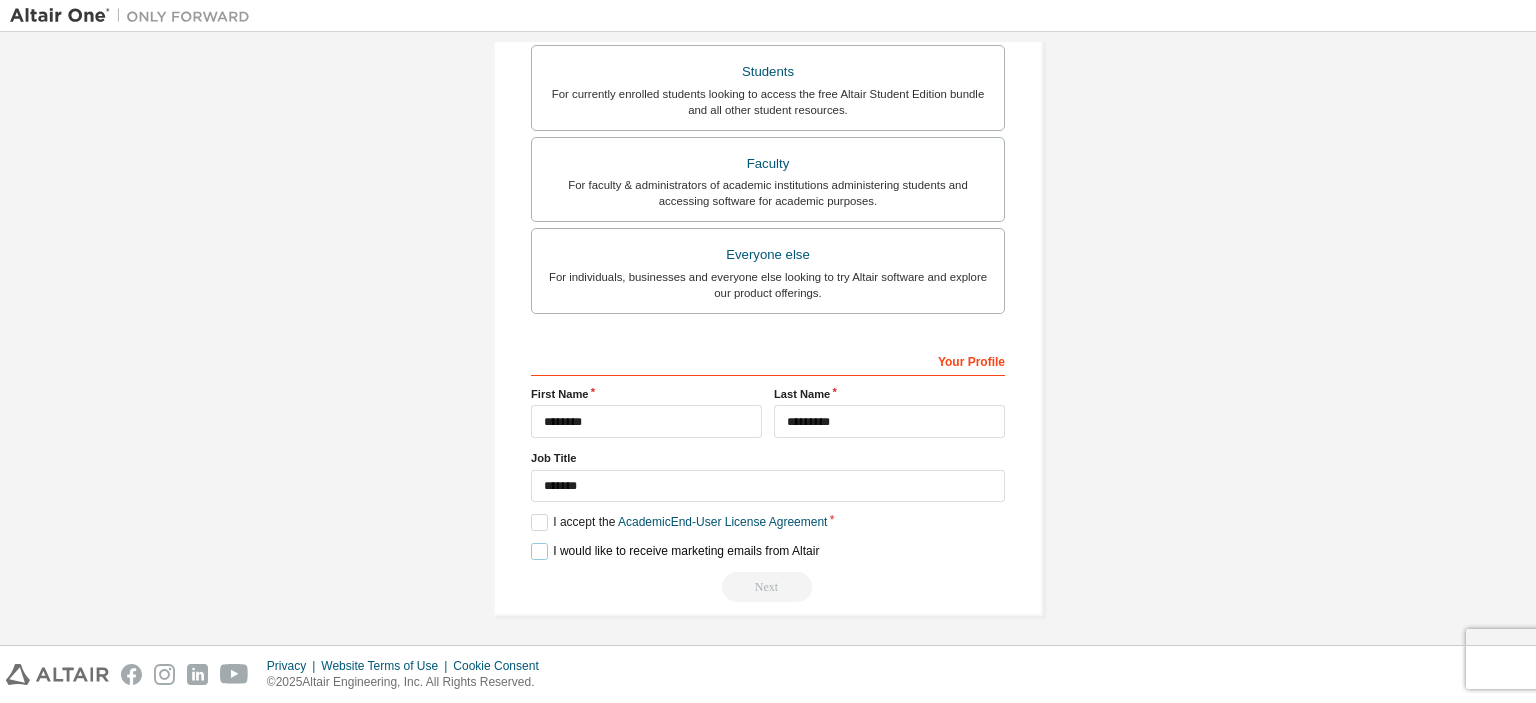 click on "I would like to receive marketing emails from Altair" at bounding box center (675, 551) 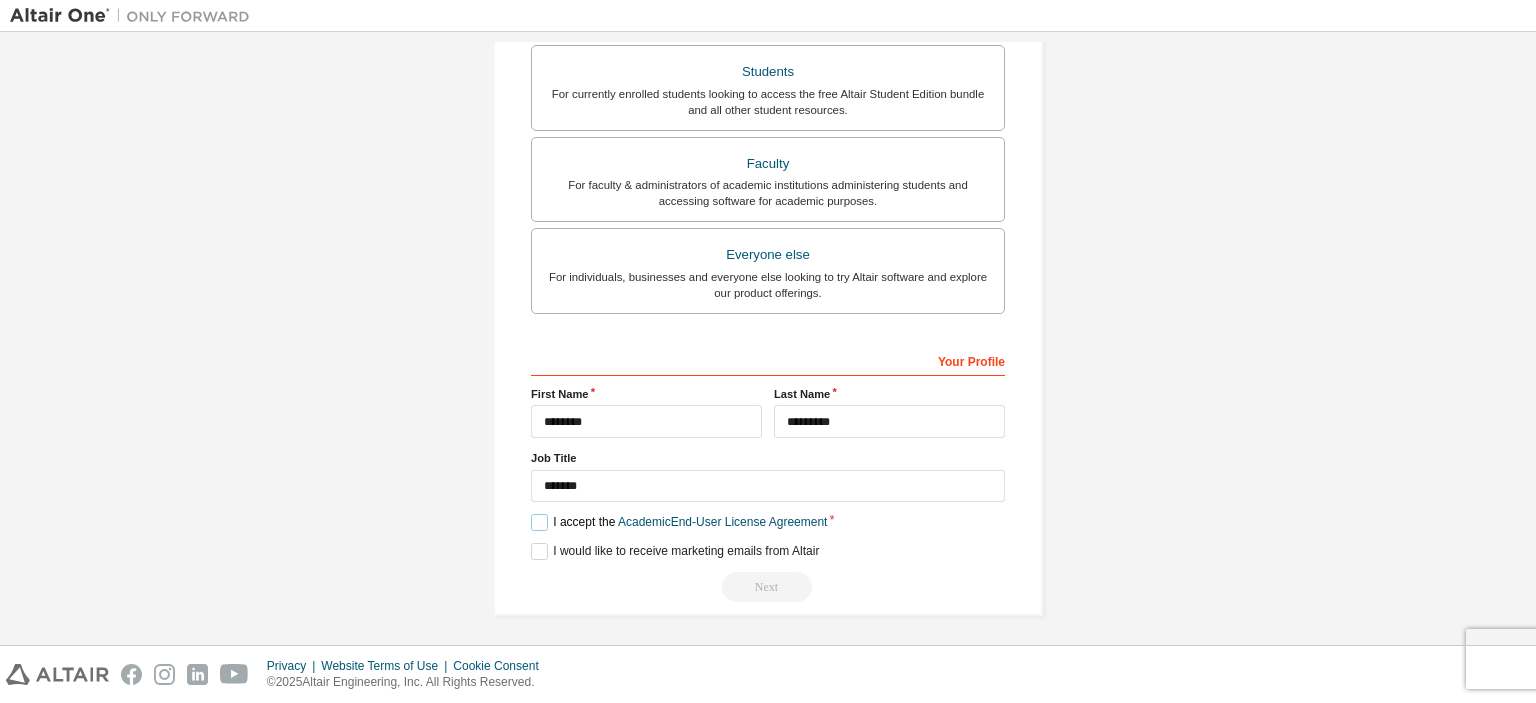 click on "I accept the   Academic   End-User License Agreement" at bounding box center (679, 522) 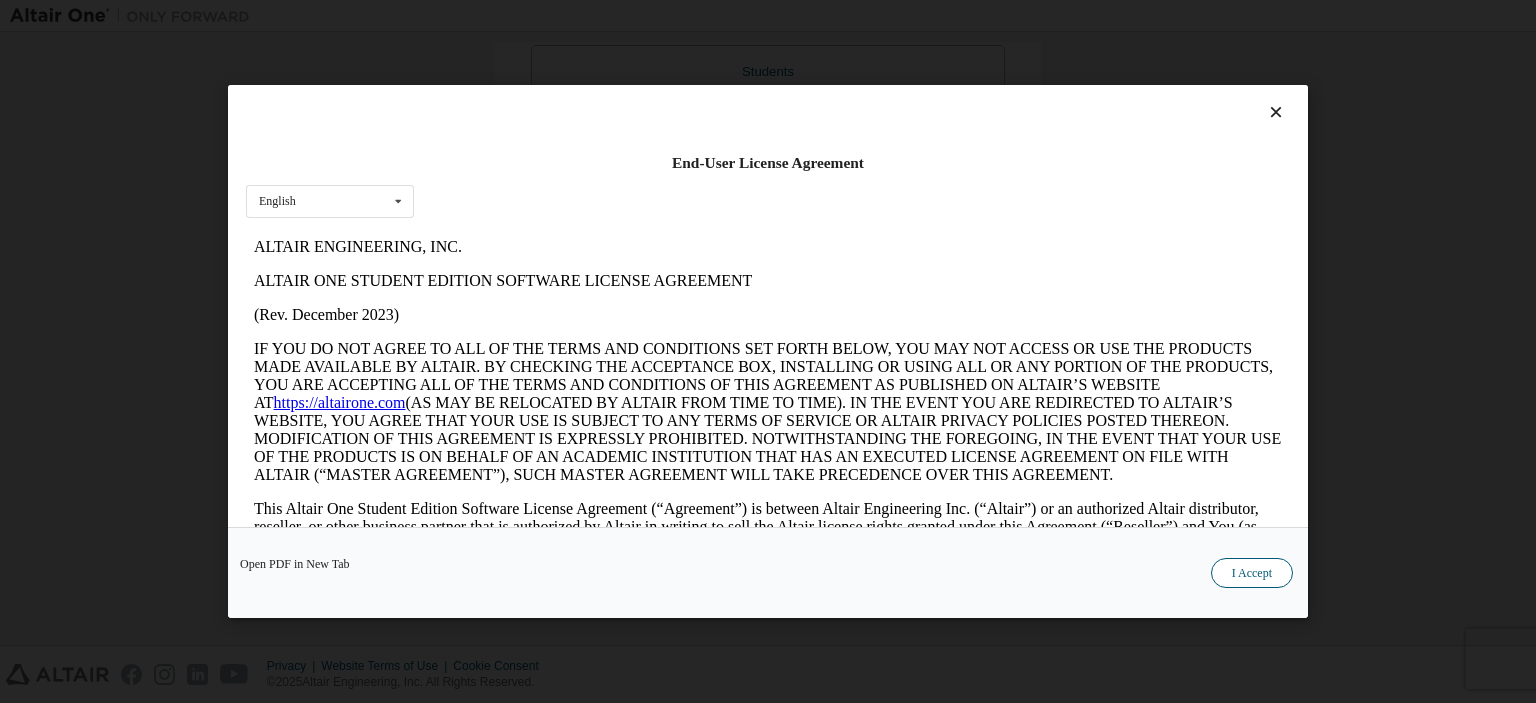 scroll, scrollTop: 0, scrollLeft: 0, axis: both 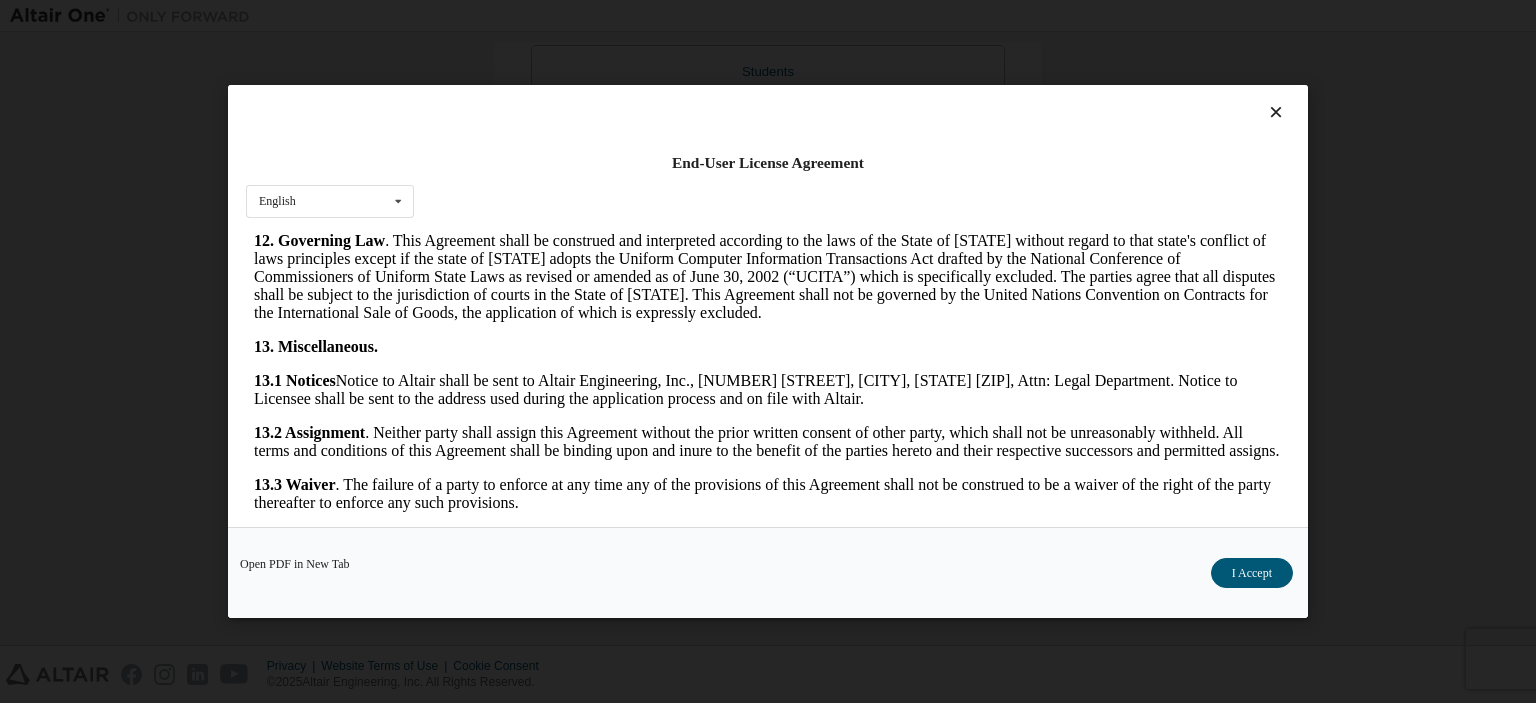 click on "I Accept" at bounding box center (1252, 573) 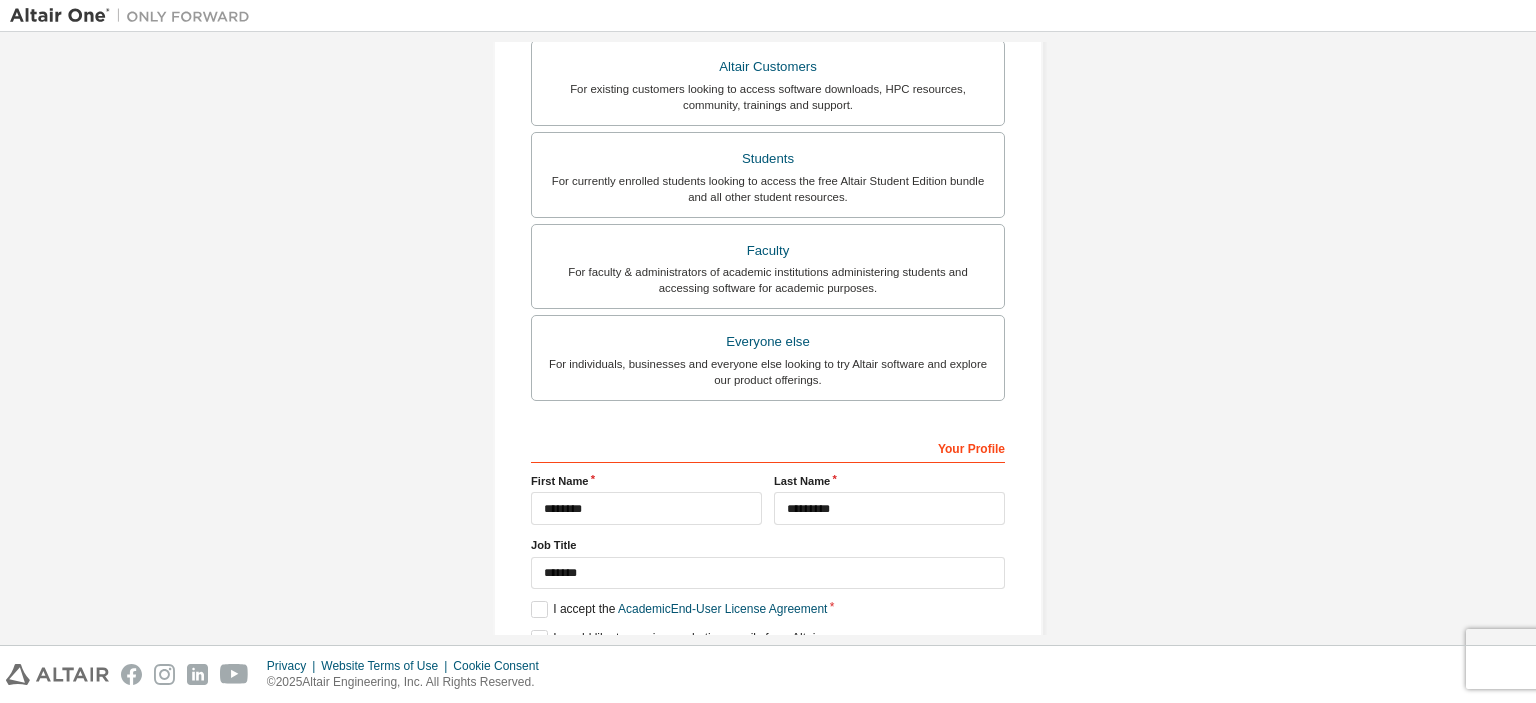 scroll, scrollTop: 461, scrollLeft: 0, axis: vertical 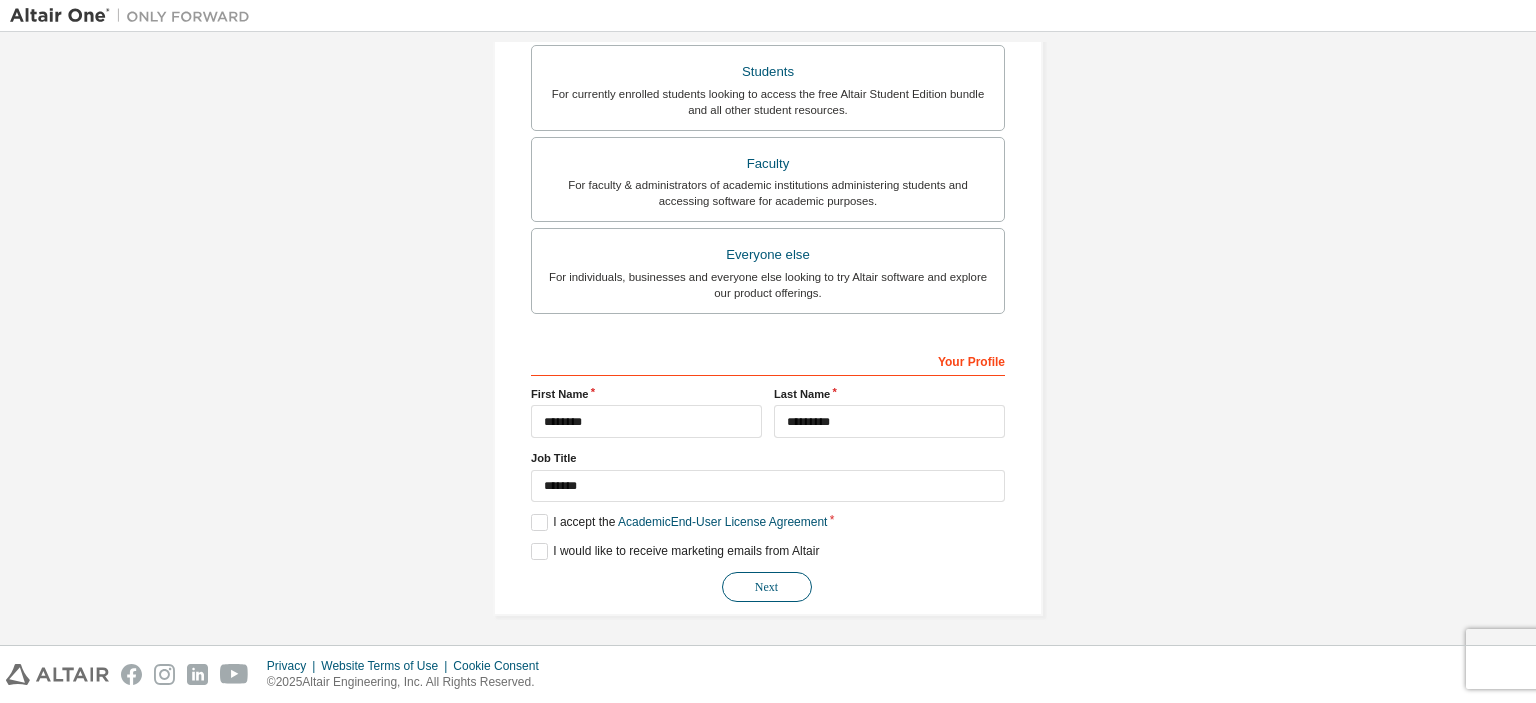 click on "Next" at bounding box center (767, 587) 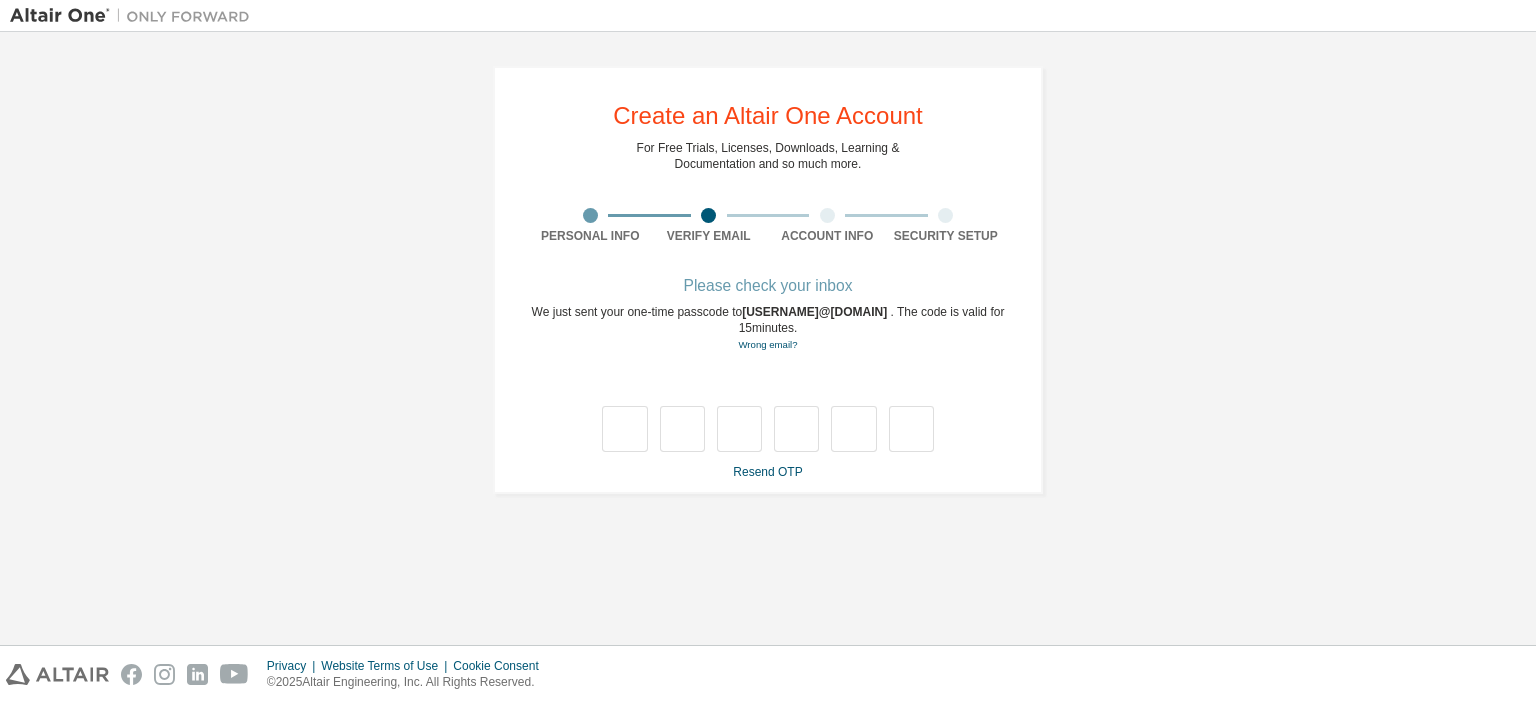 scroll, scrollTop: 0, scrollLeft: 0, axis: both 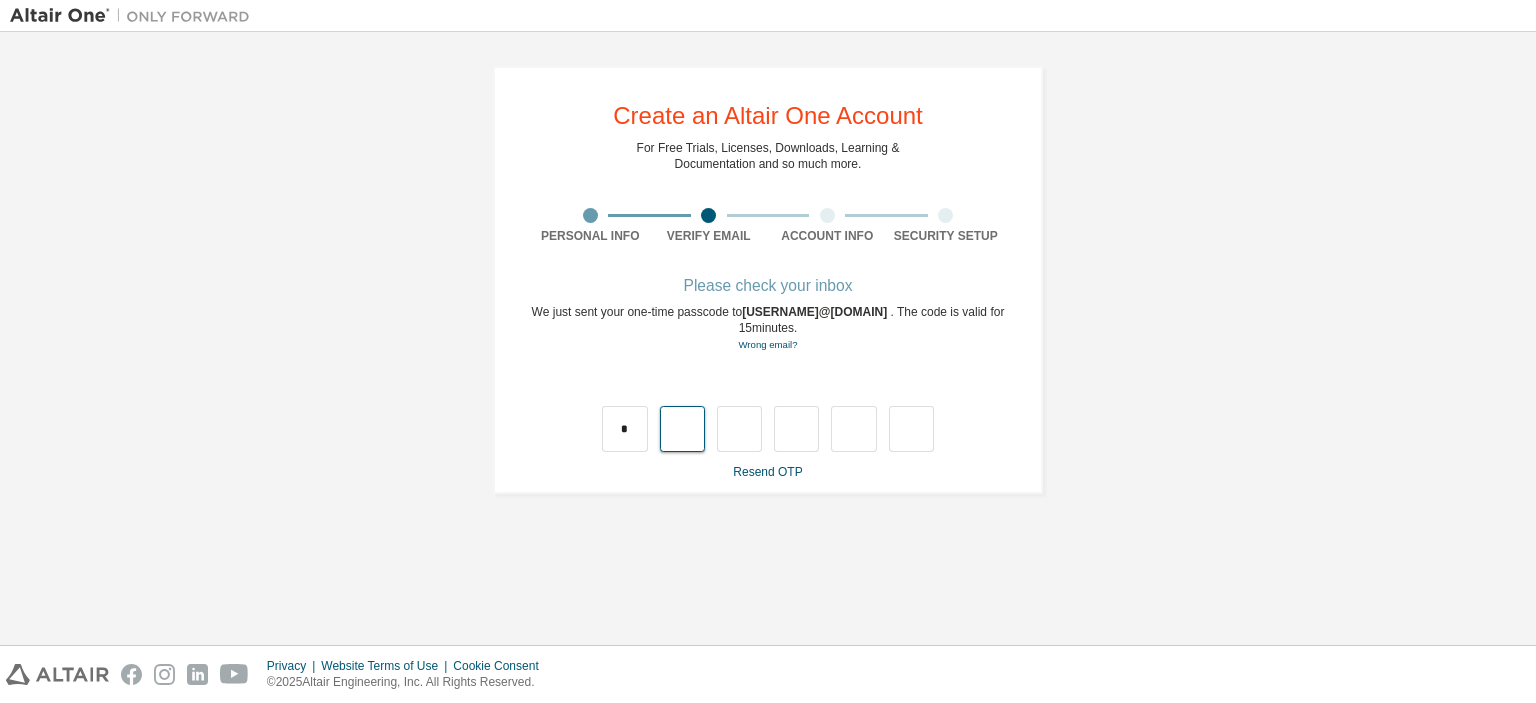 type on "*" 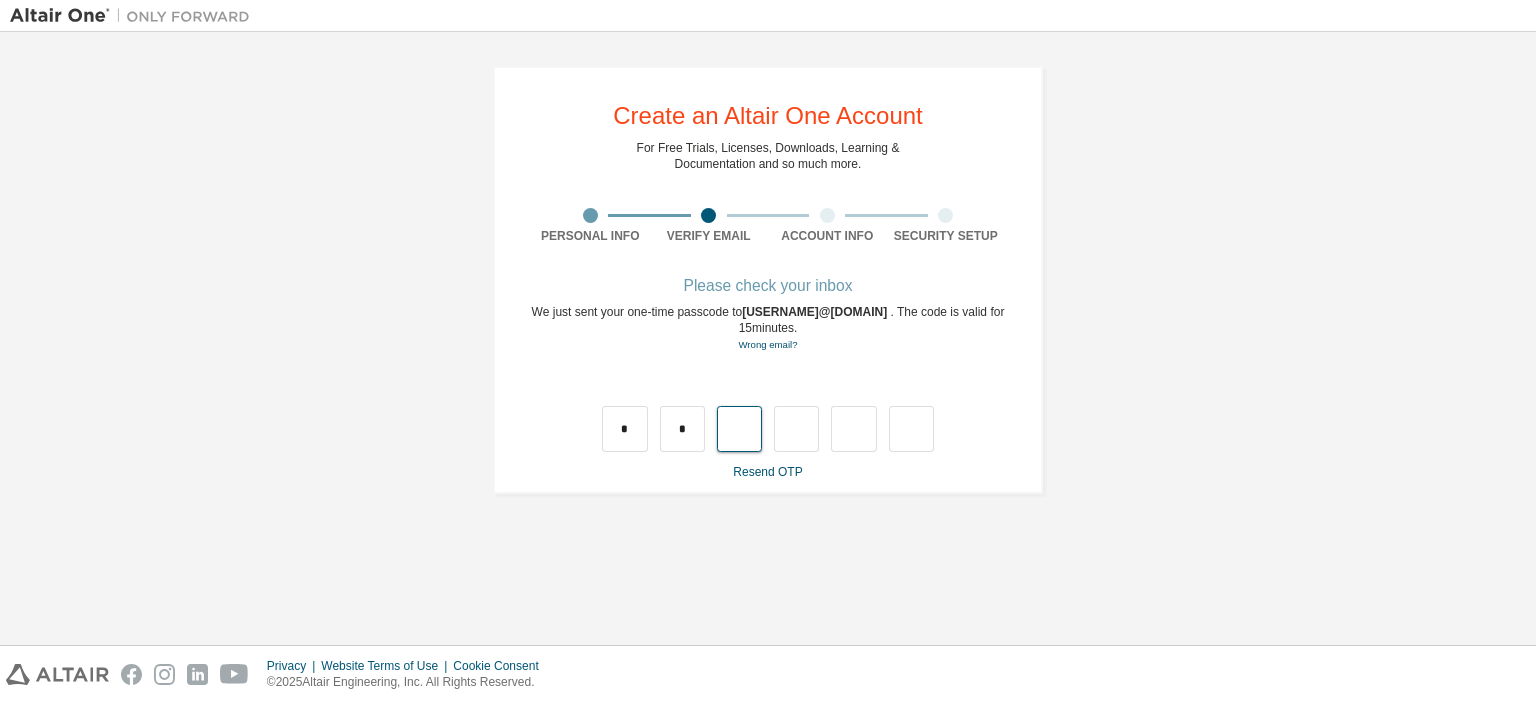 type on "*" 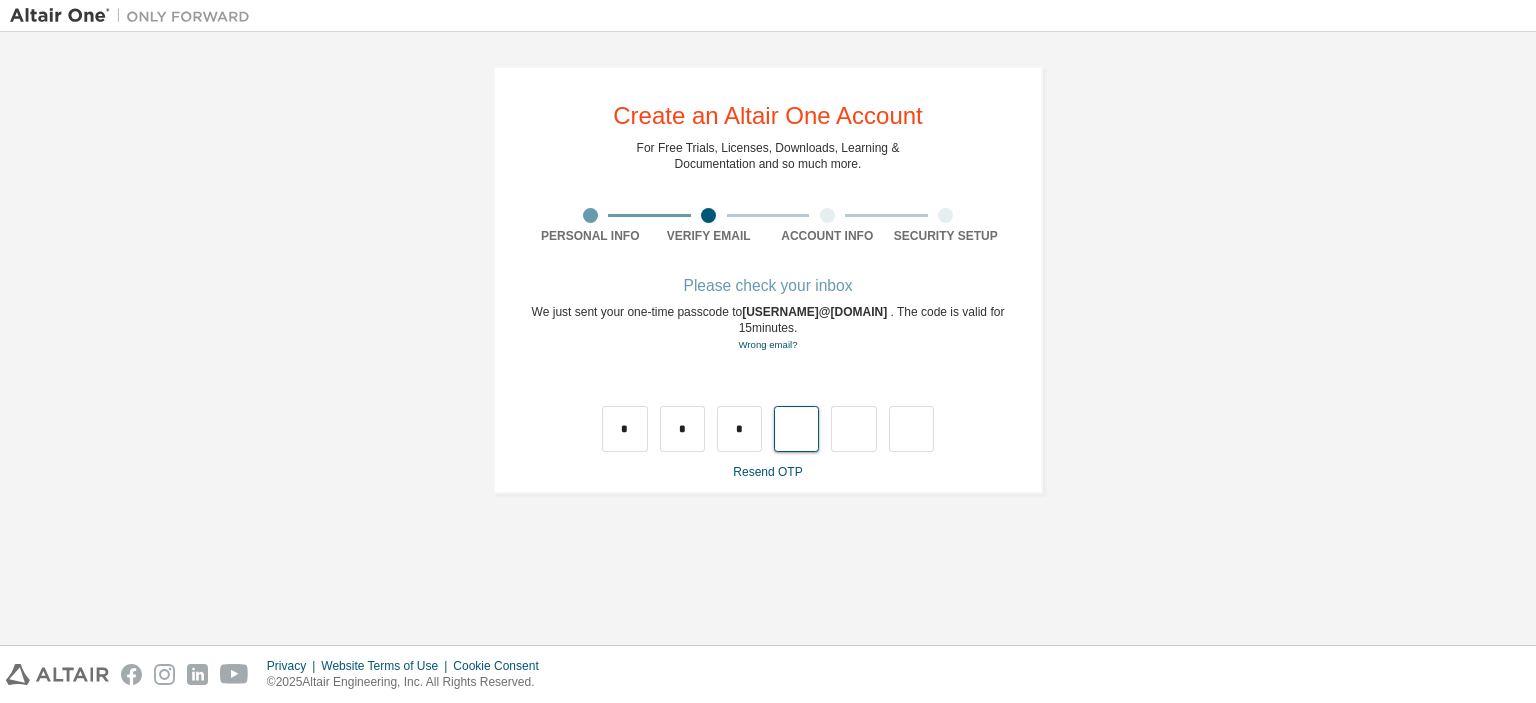 type on "*" 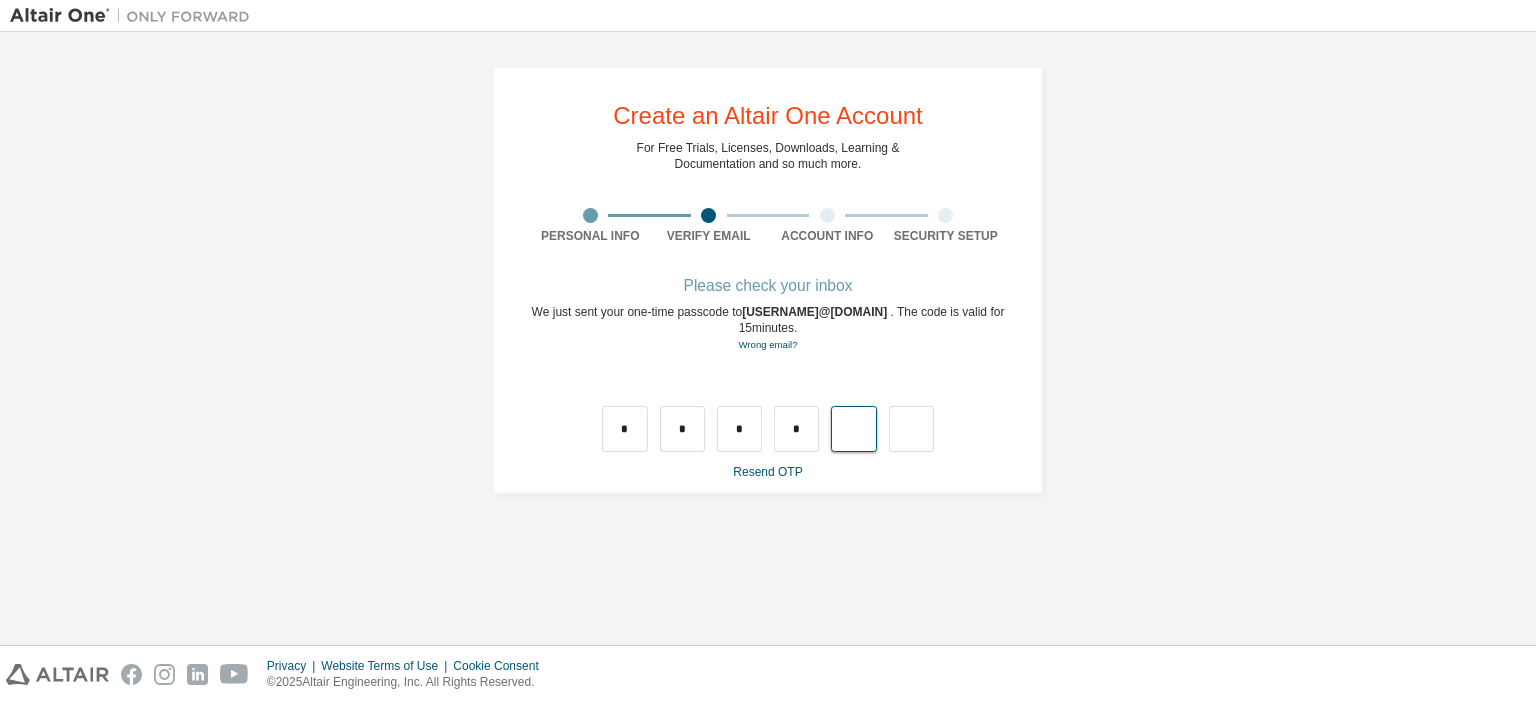 type on "*" 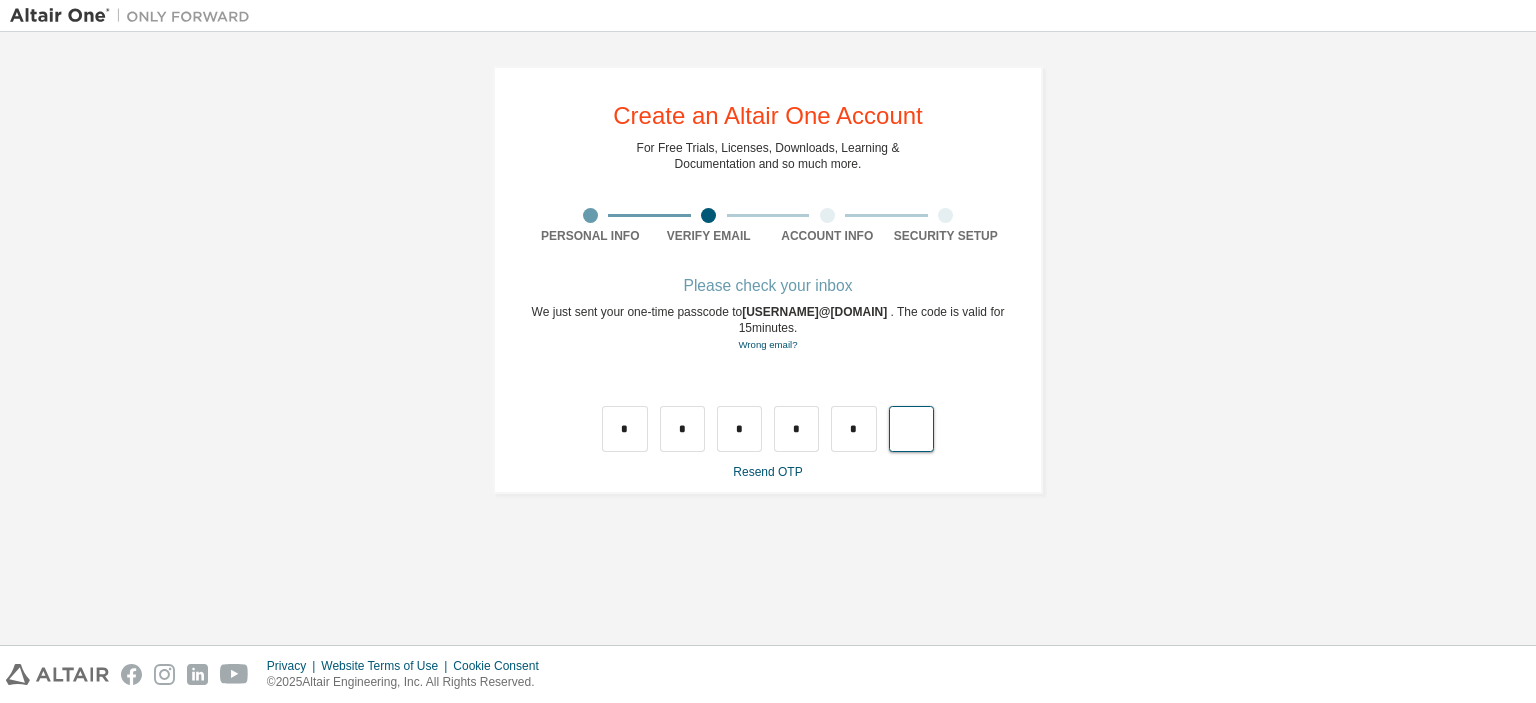 type on "*" 